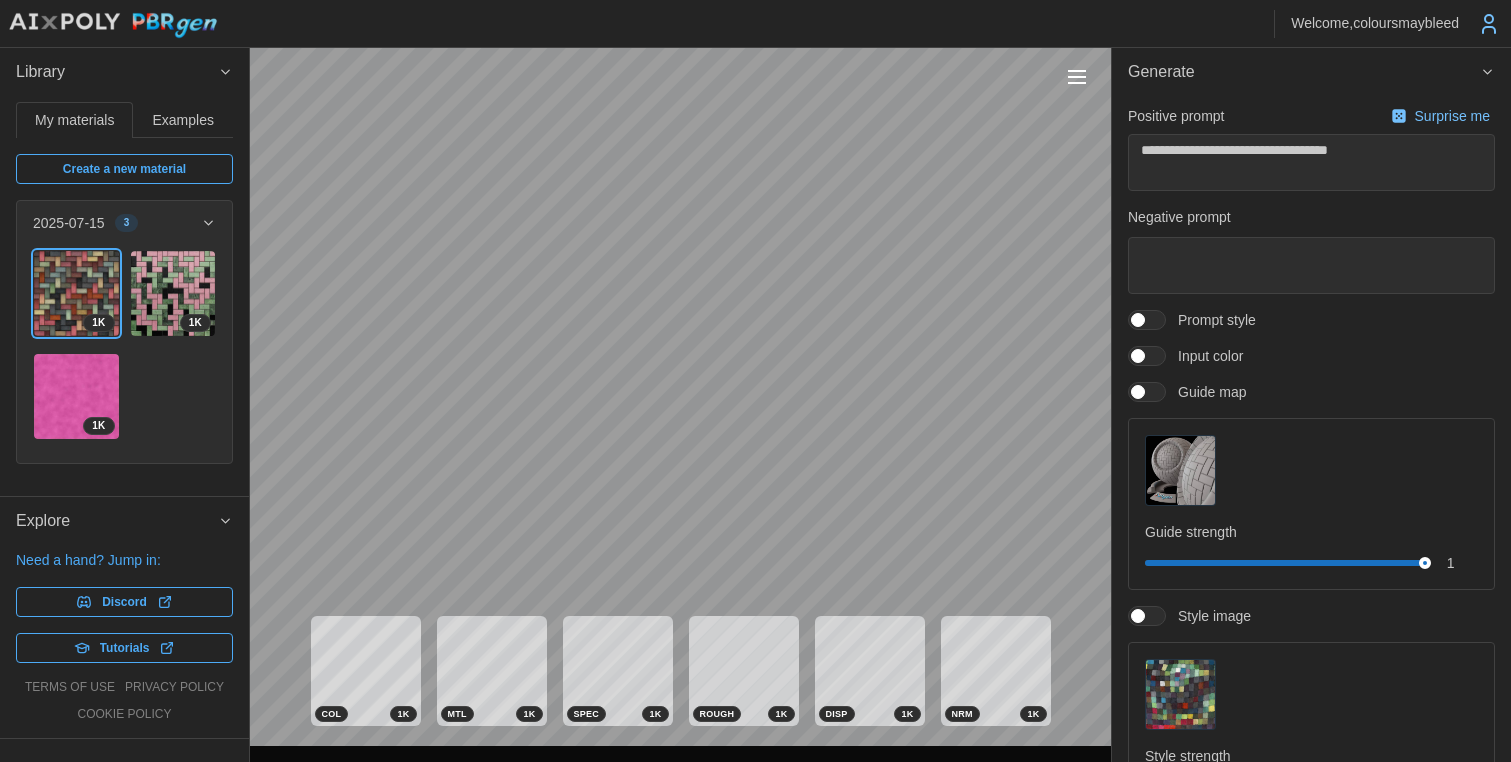 scroll, scrollTop: 0, scrollLeft: 0, axis: both 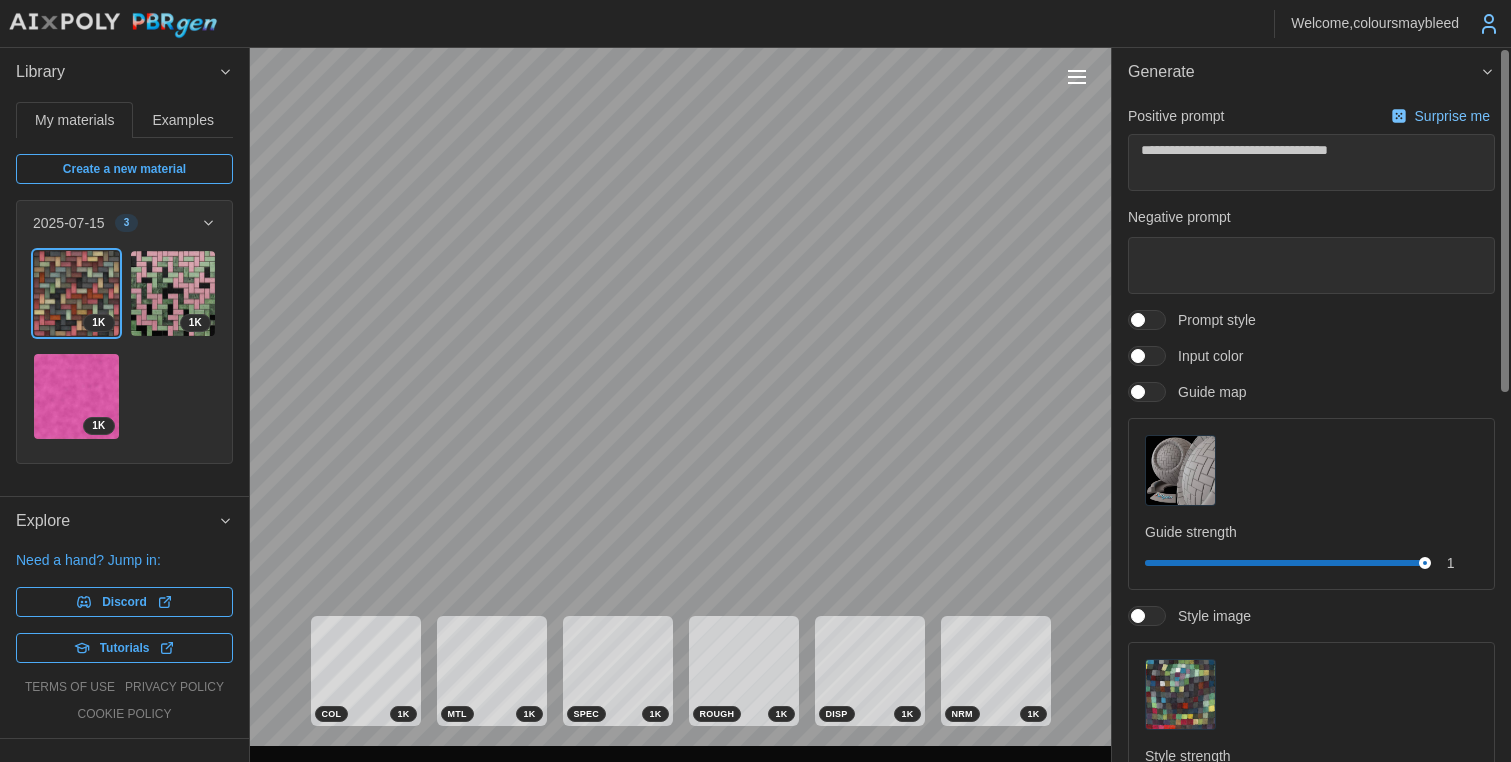 click at bounding box center (1138, 616) 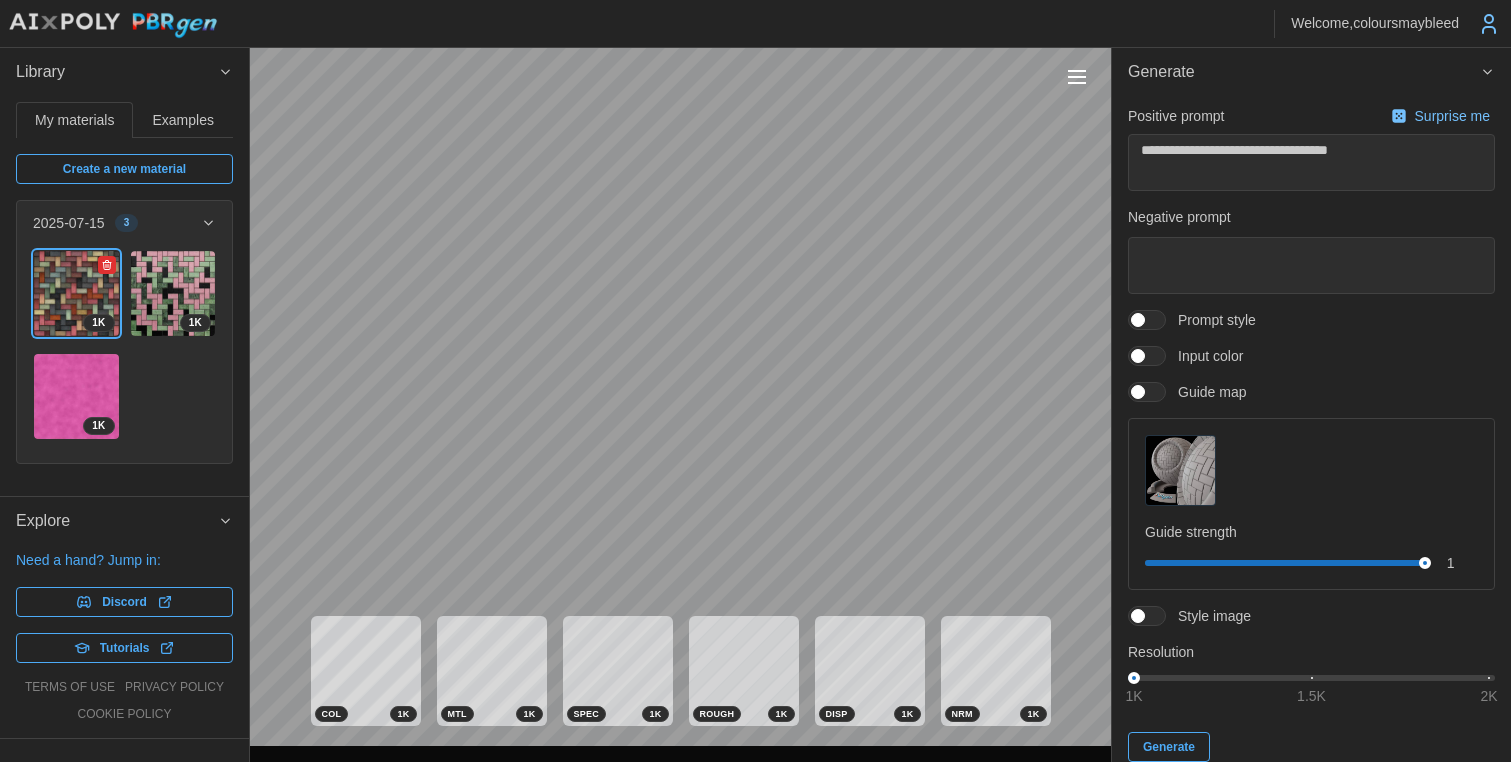 click 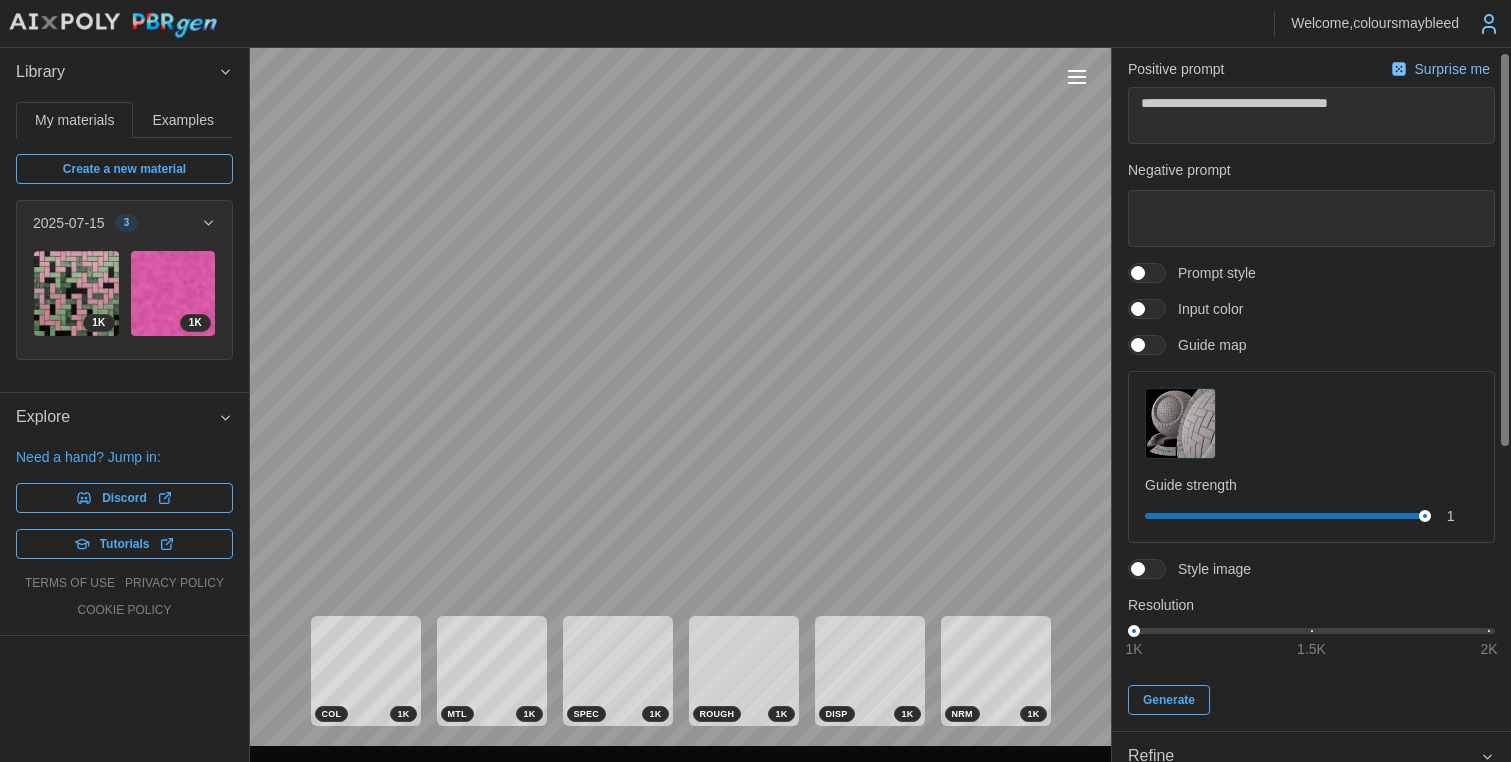scroll, scrollTop: 0, scrollLeft: 0, axis: both 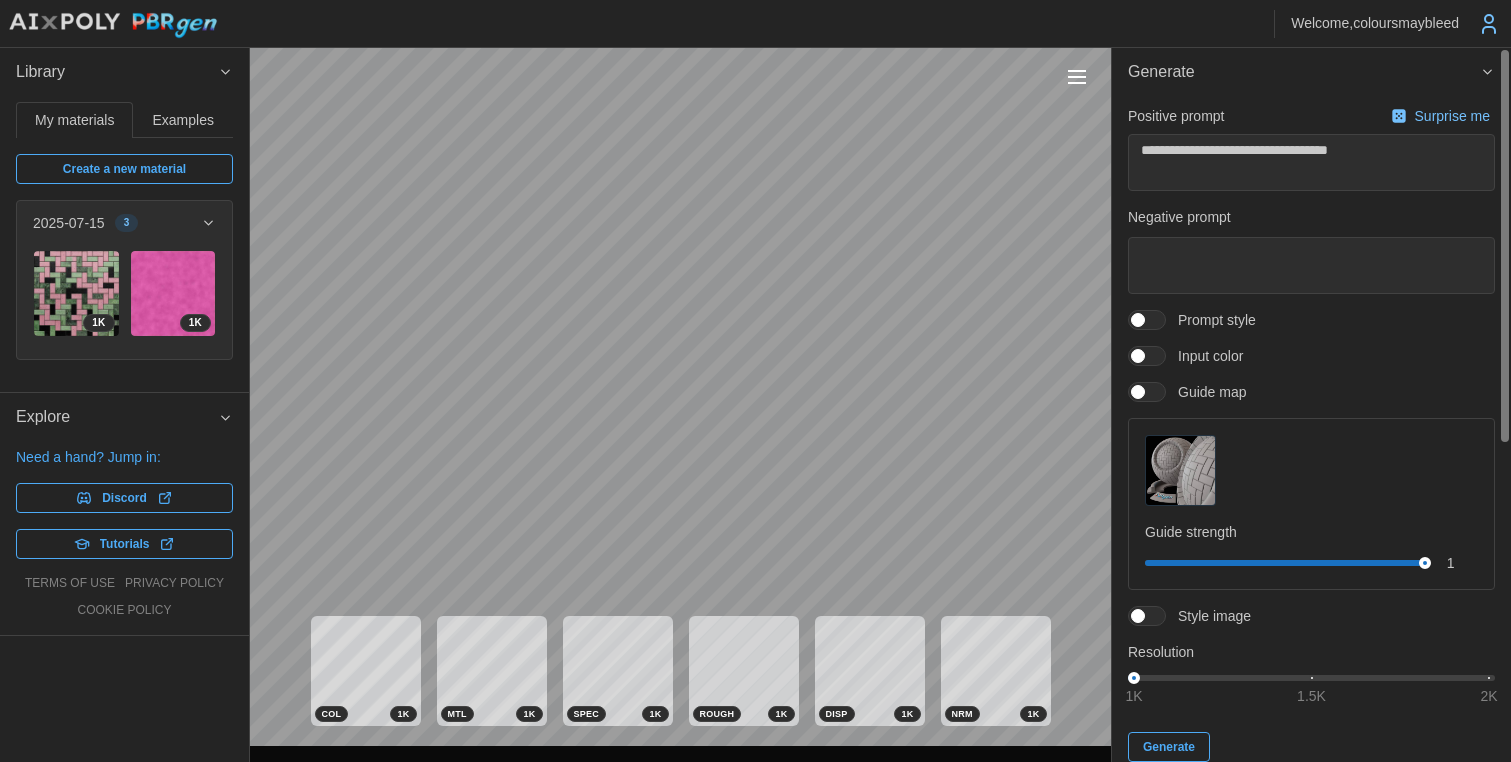 click at bounding box center (1504, 245) 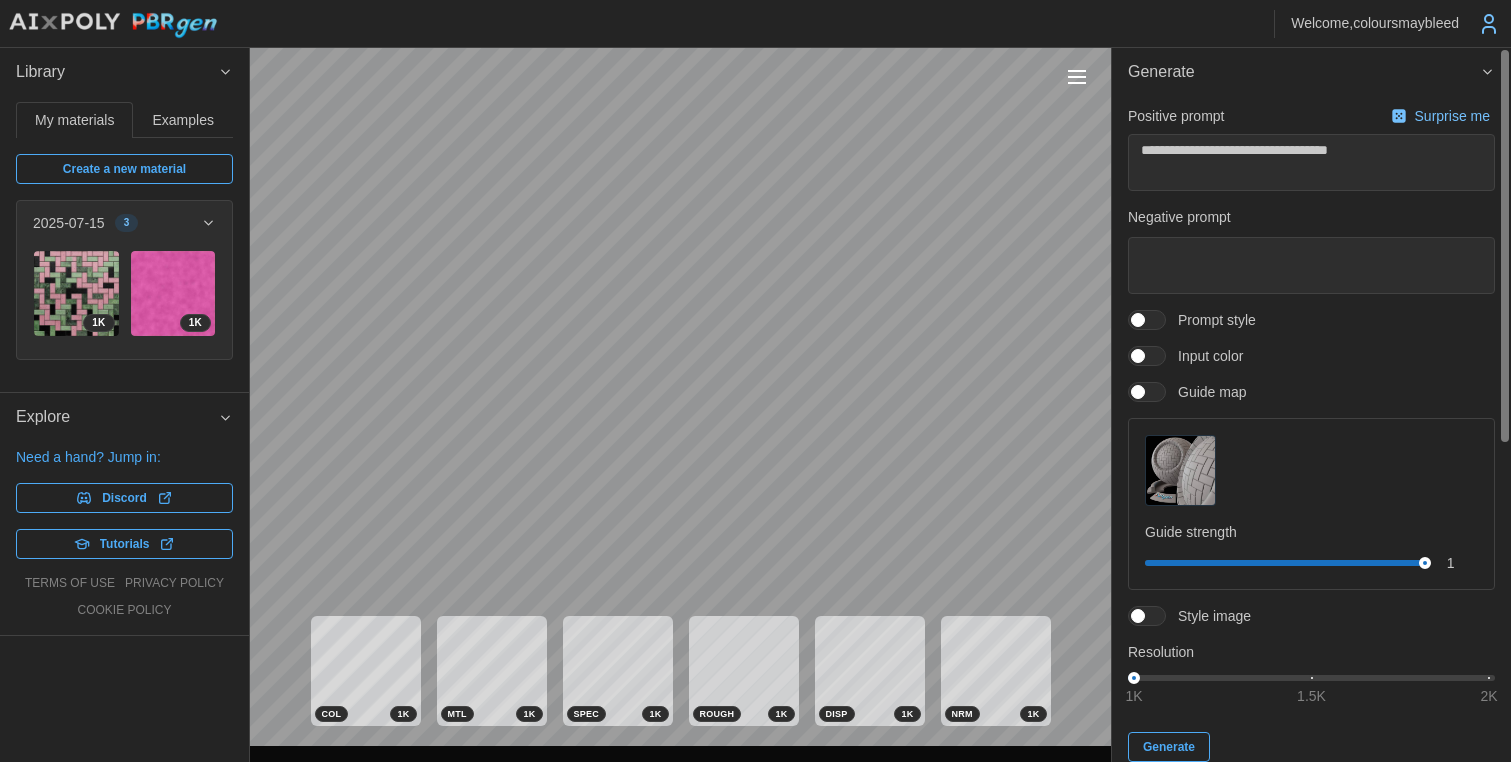 click at bounding box center [1138, 320] 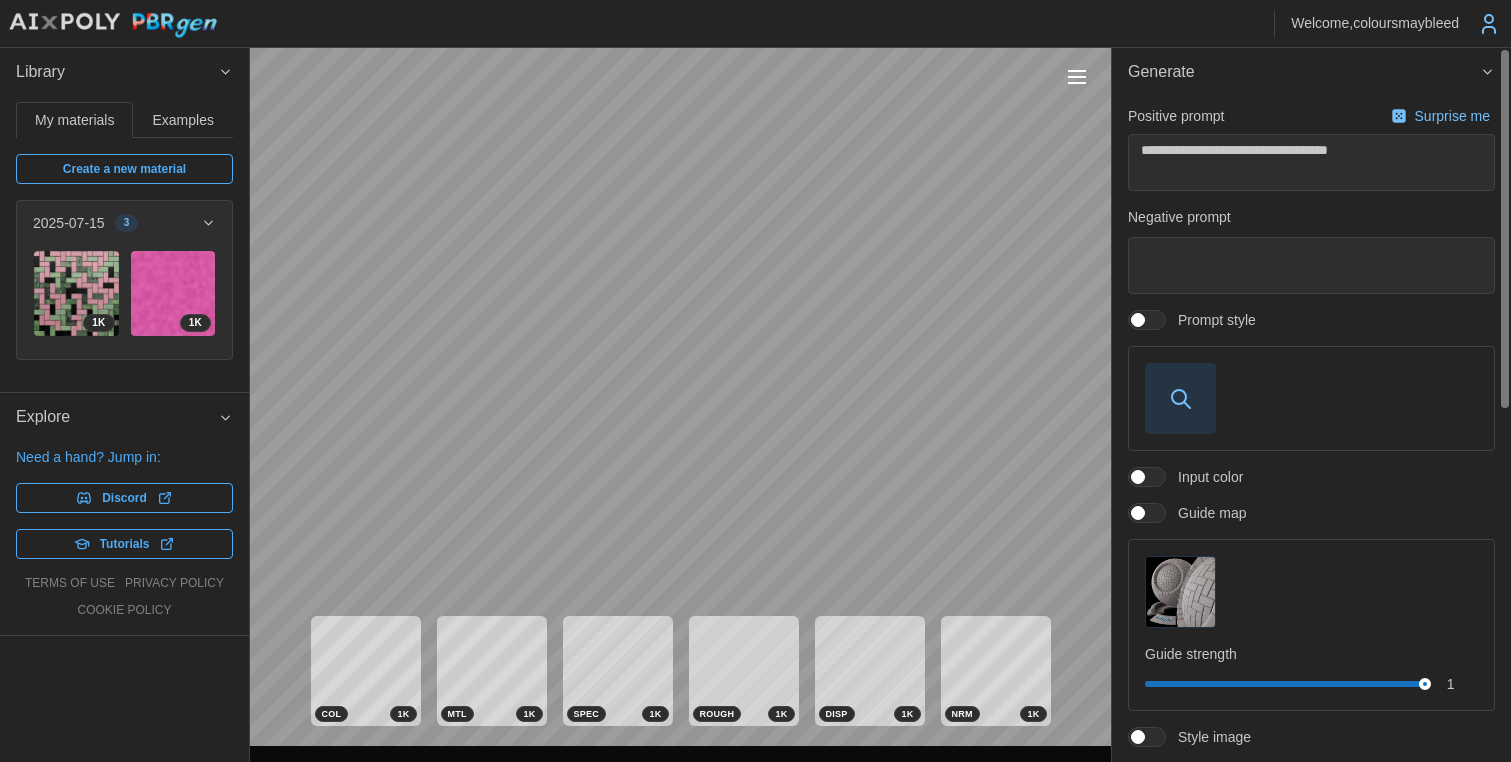click at bounding box center (1180, 398) 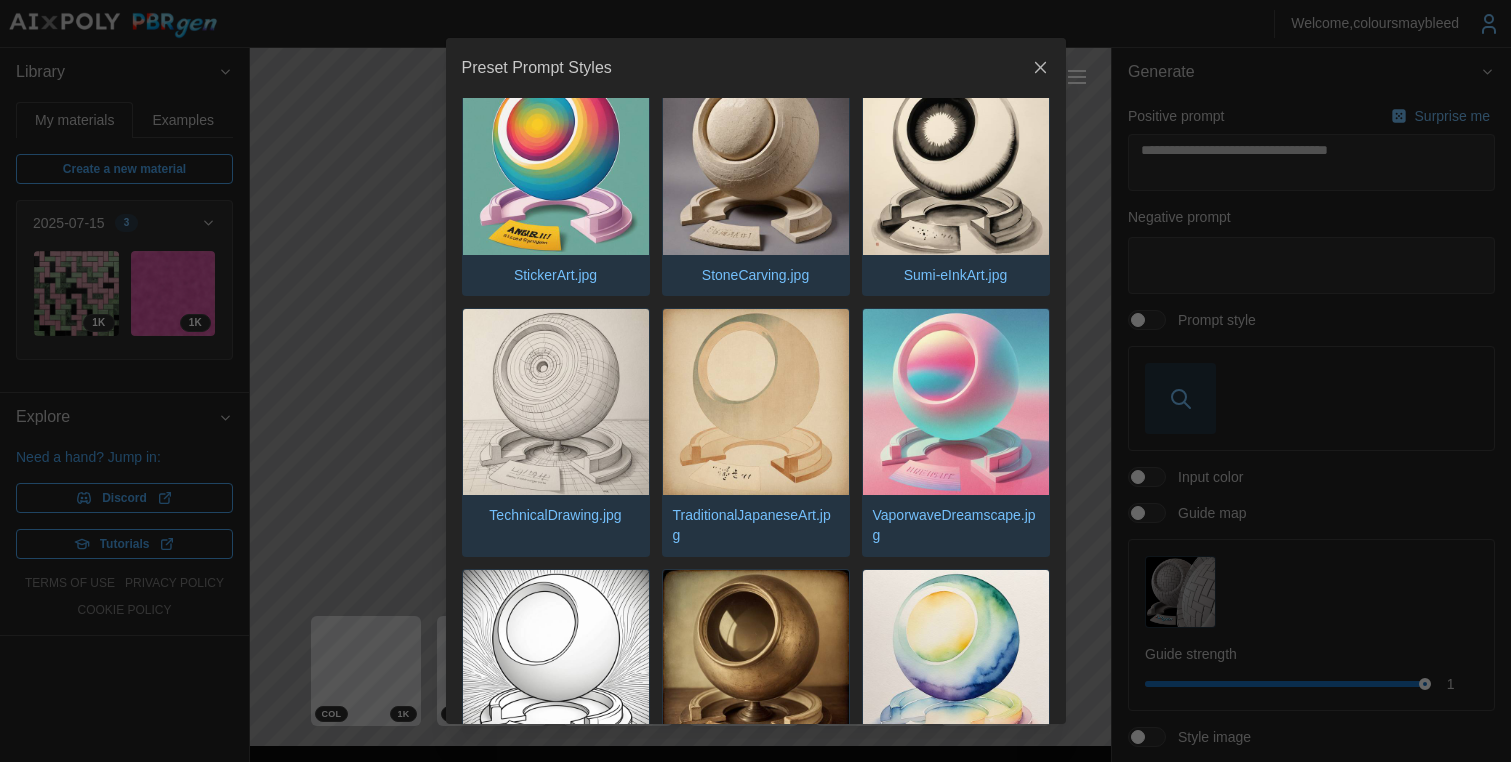 scroll, scrollTop: 3940, scrollLeft: 0, axis: vertical 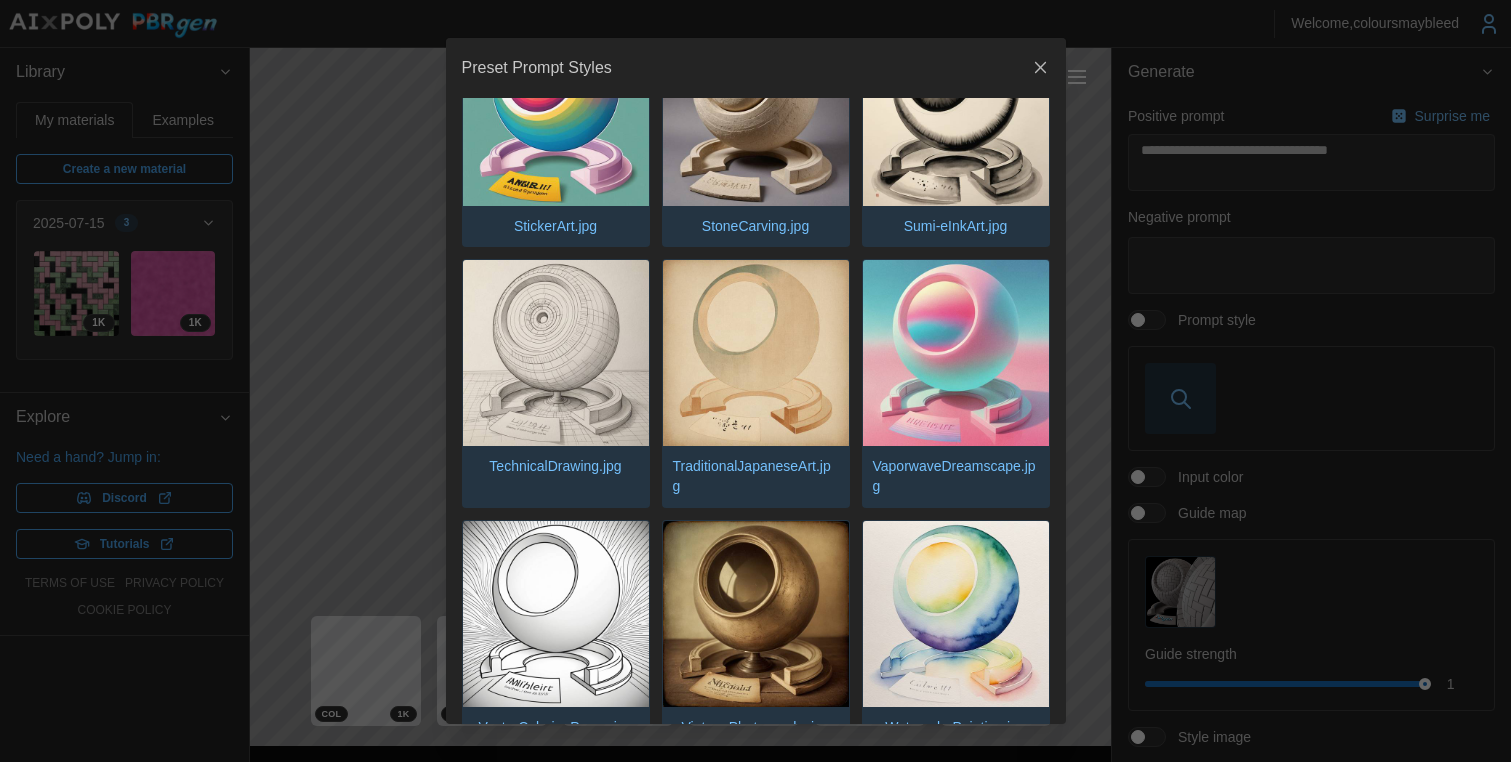 click at bounding box center (956, 353) 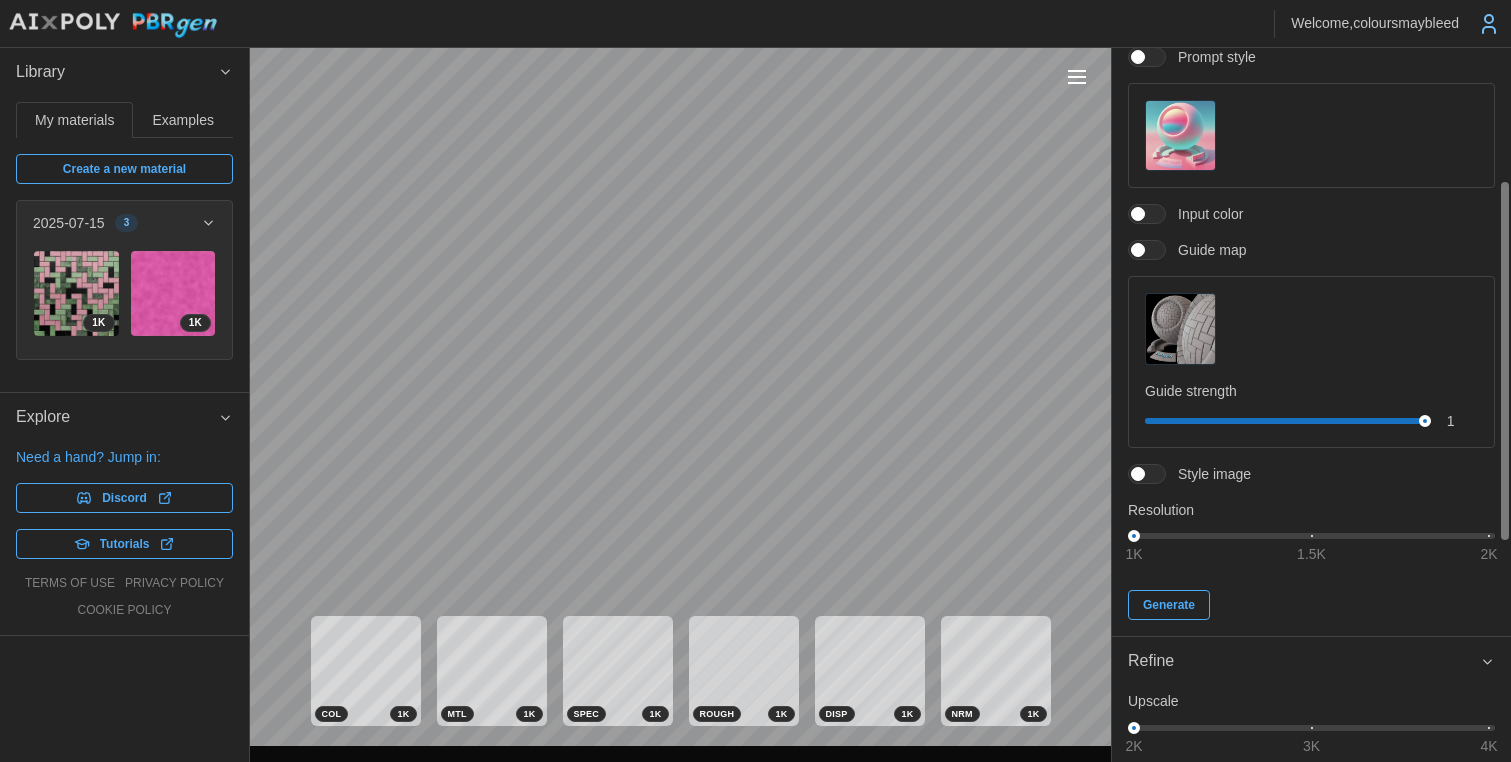 scroll, scrollTop: 264, scrollLeft: 0, axis: vertical 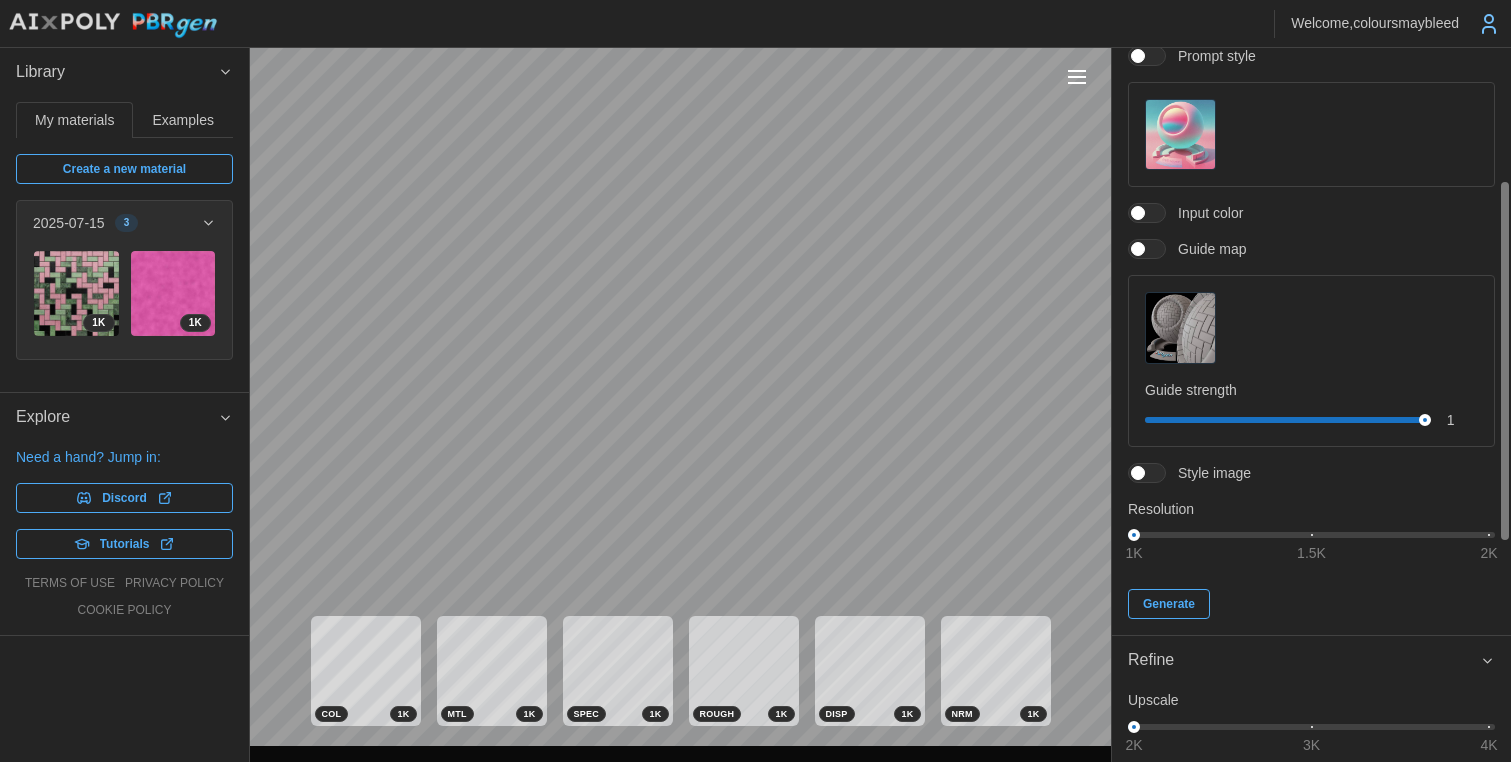 click at bounding box center [1504, 361] 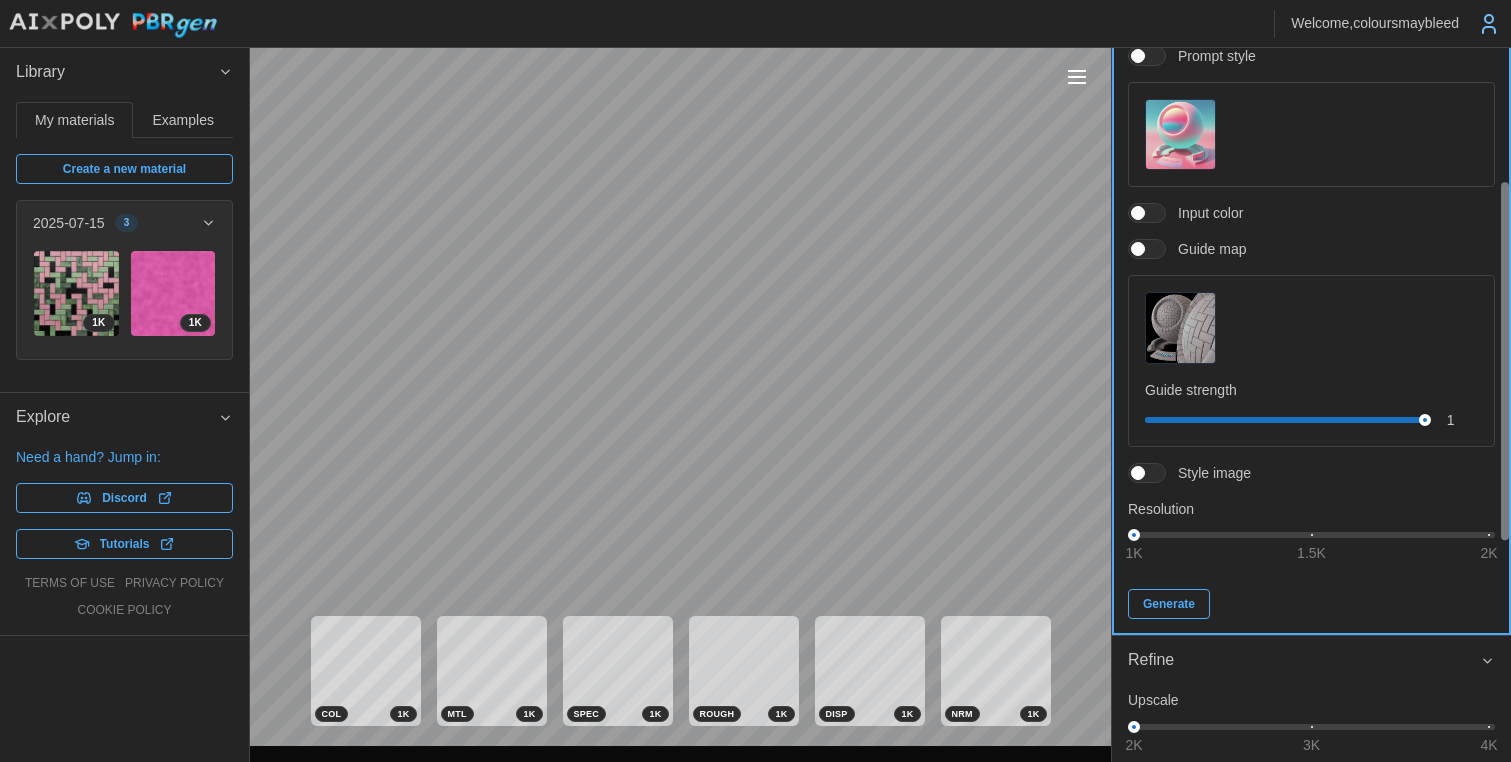 click on "Generate" at bounding box center [1169, 604] 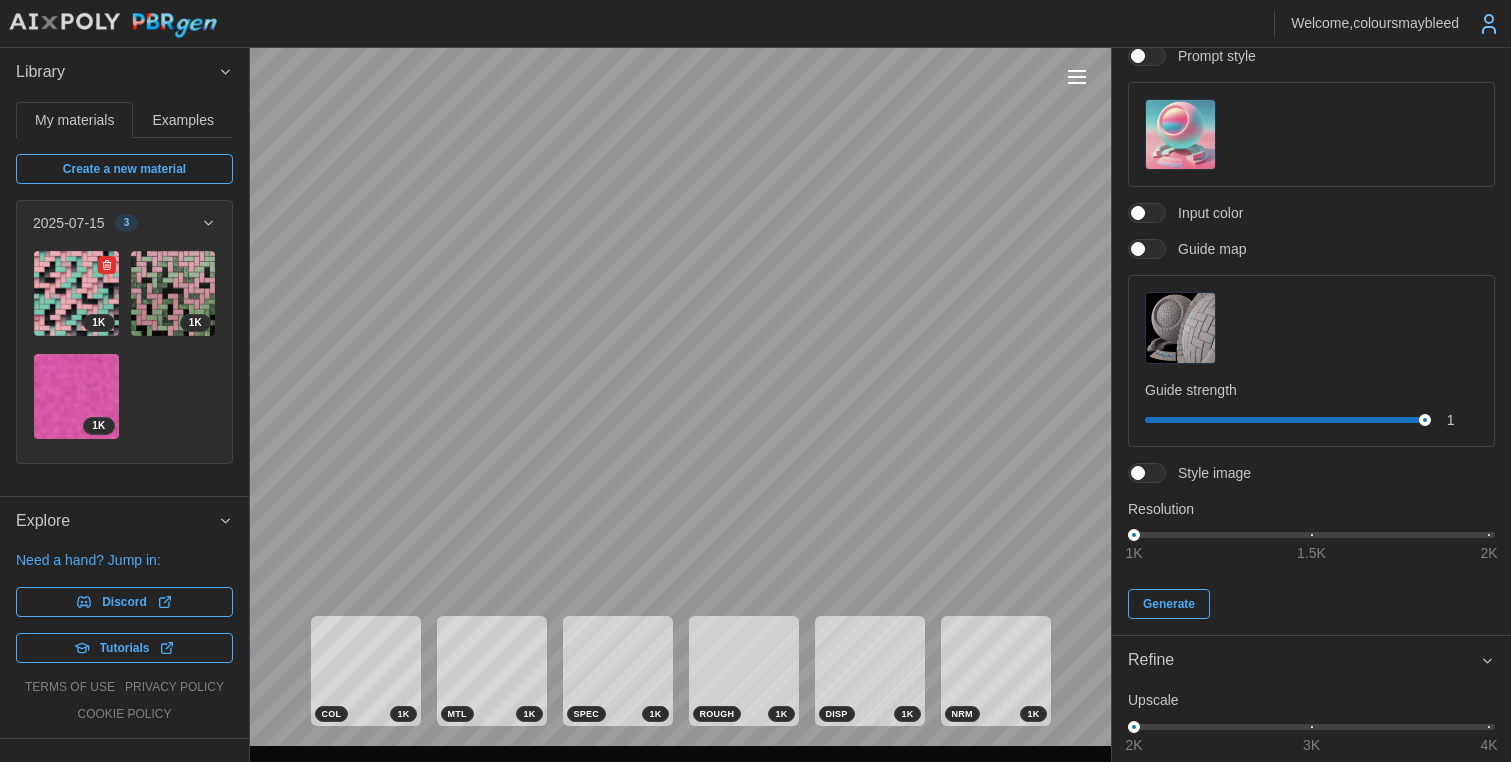 click at bounding box center (76, 293) 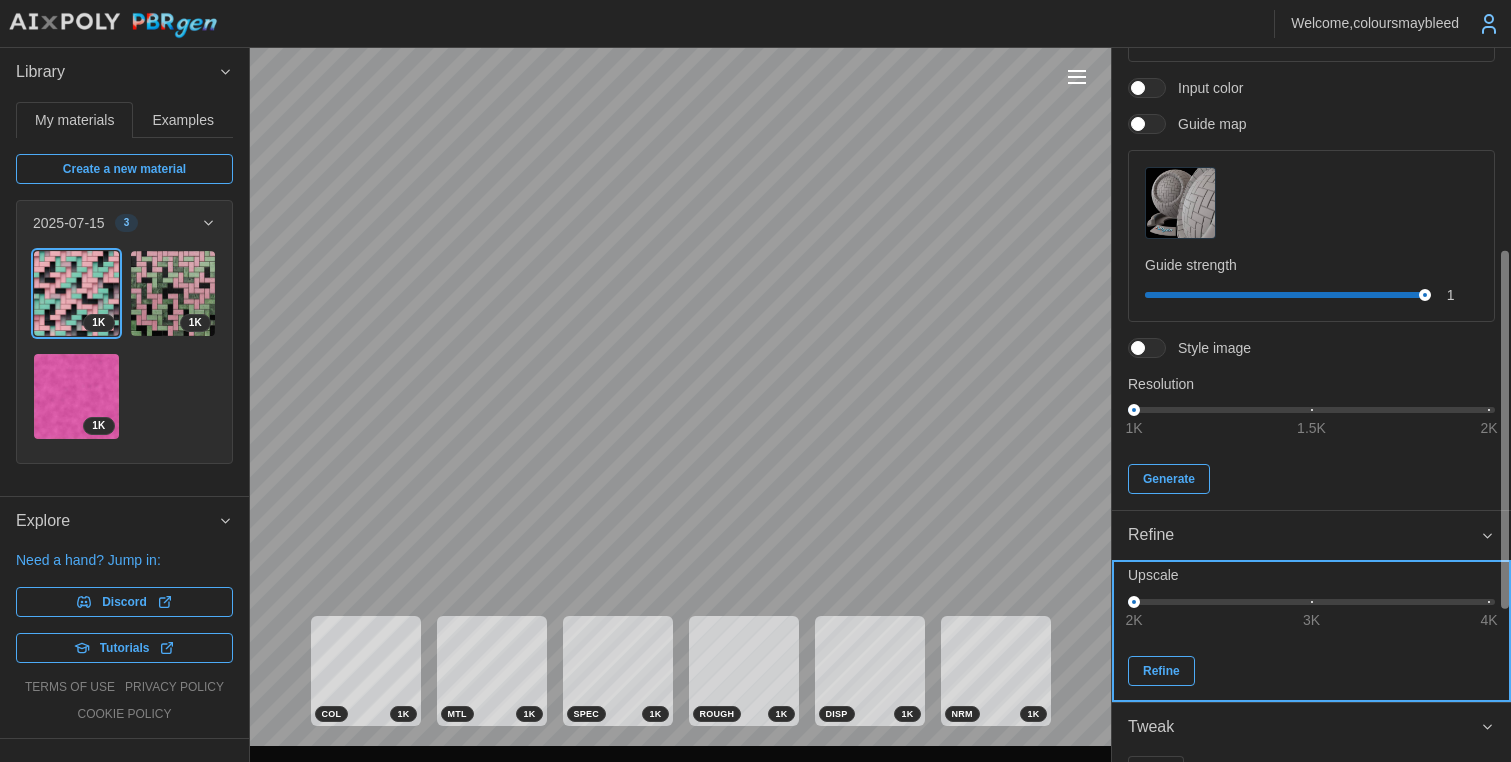scroll, scrollTop: 401, scrollLeft: 0, axis: vertical 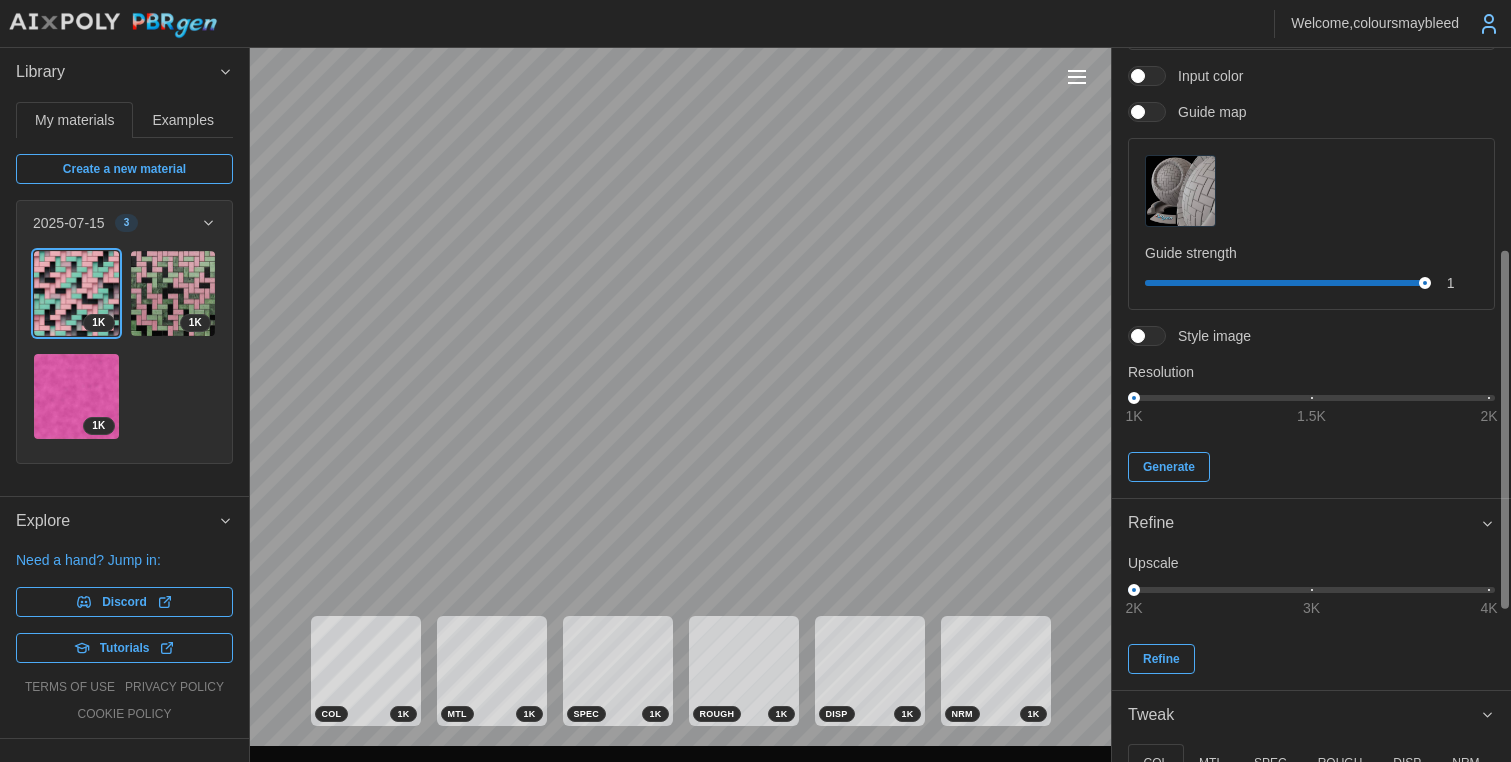 click on "Refine" at bounding box center (1304, 523) 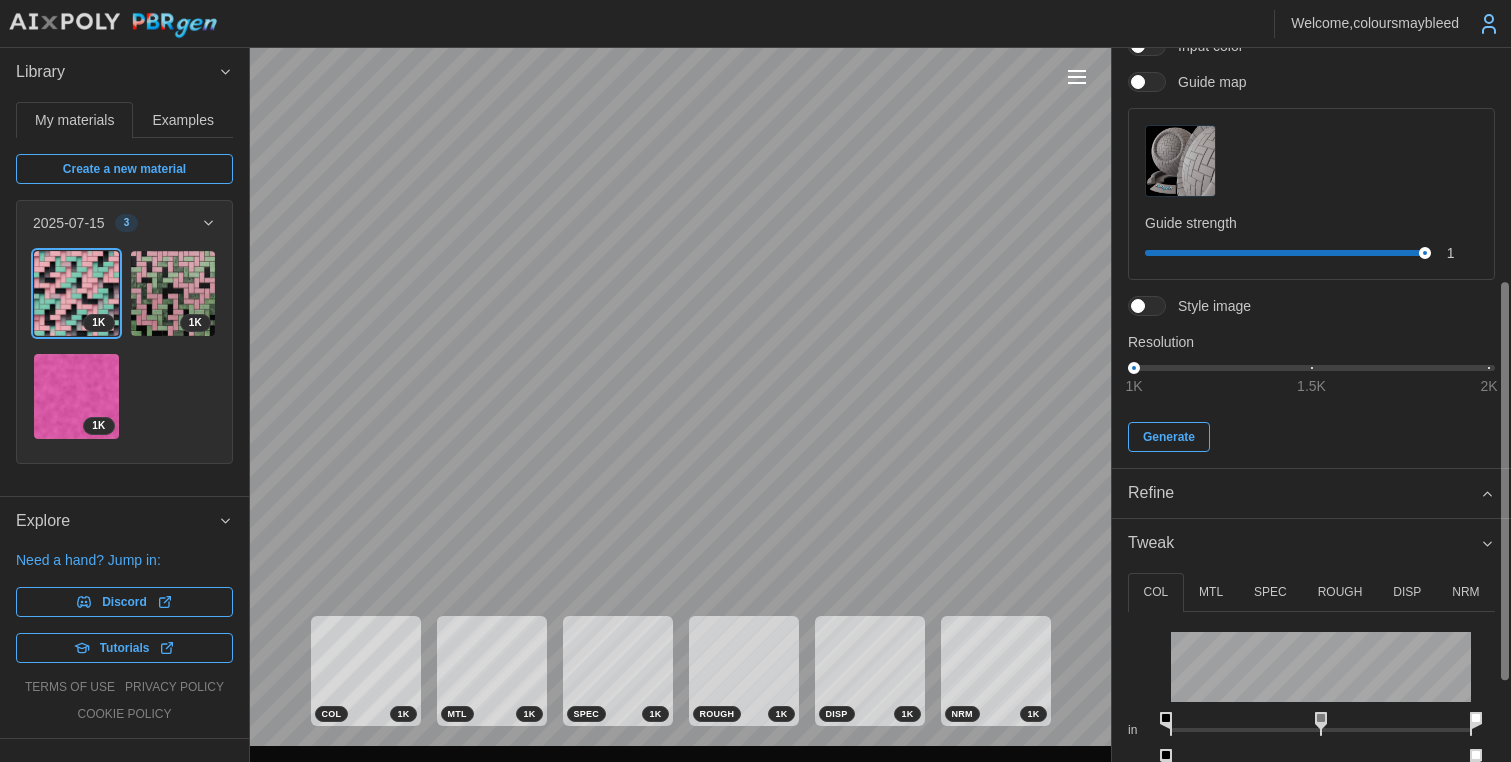 scroll, scrollTop: 549, scrollLeft: 0, axis: vertical 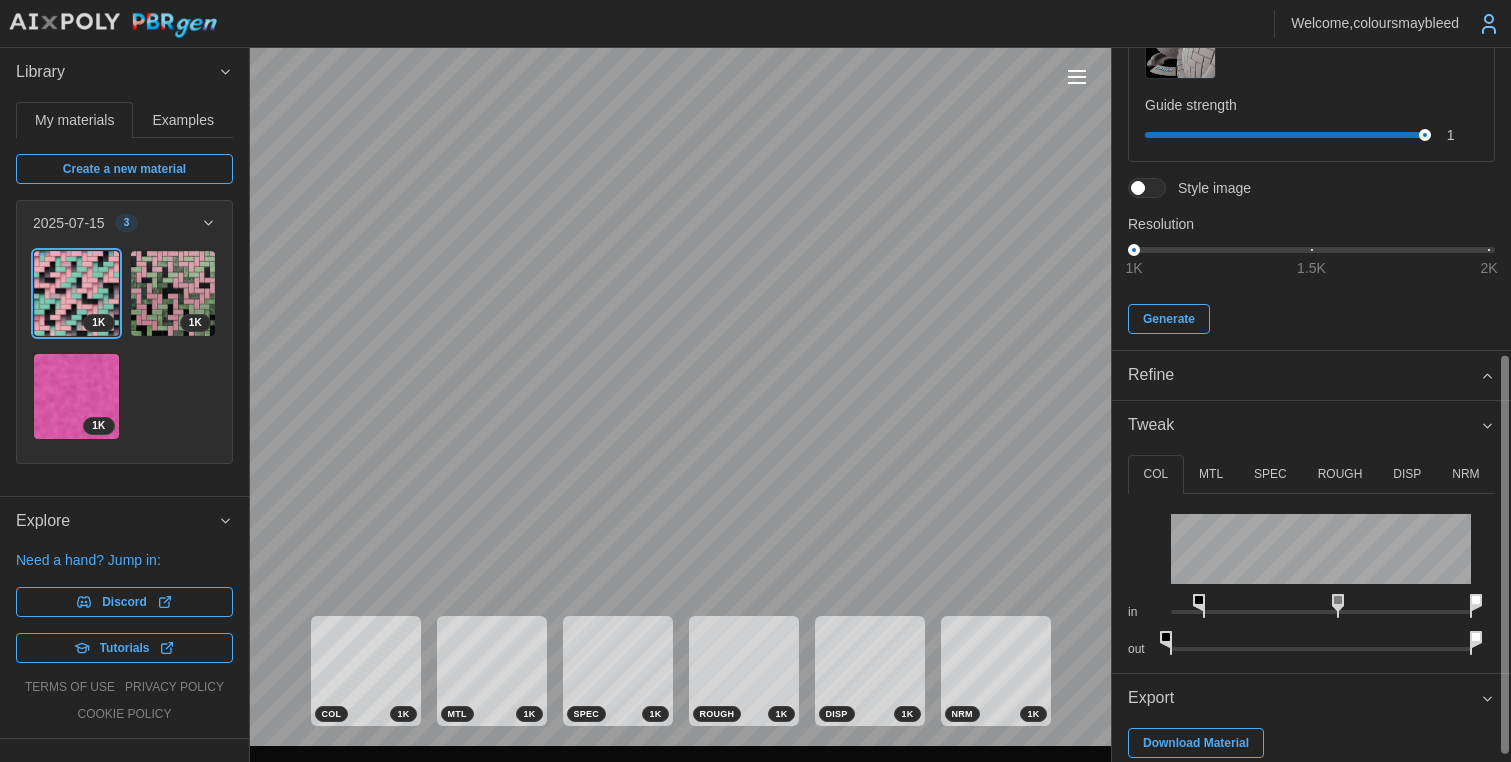 drag, startPoint x: 1173, startPoint y: 598, endPoint x: 1208, endPoint y: 599, distance: 35.014282 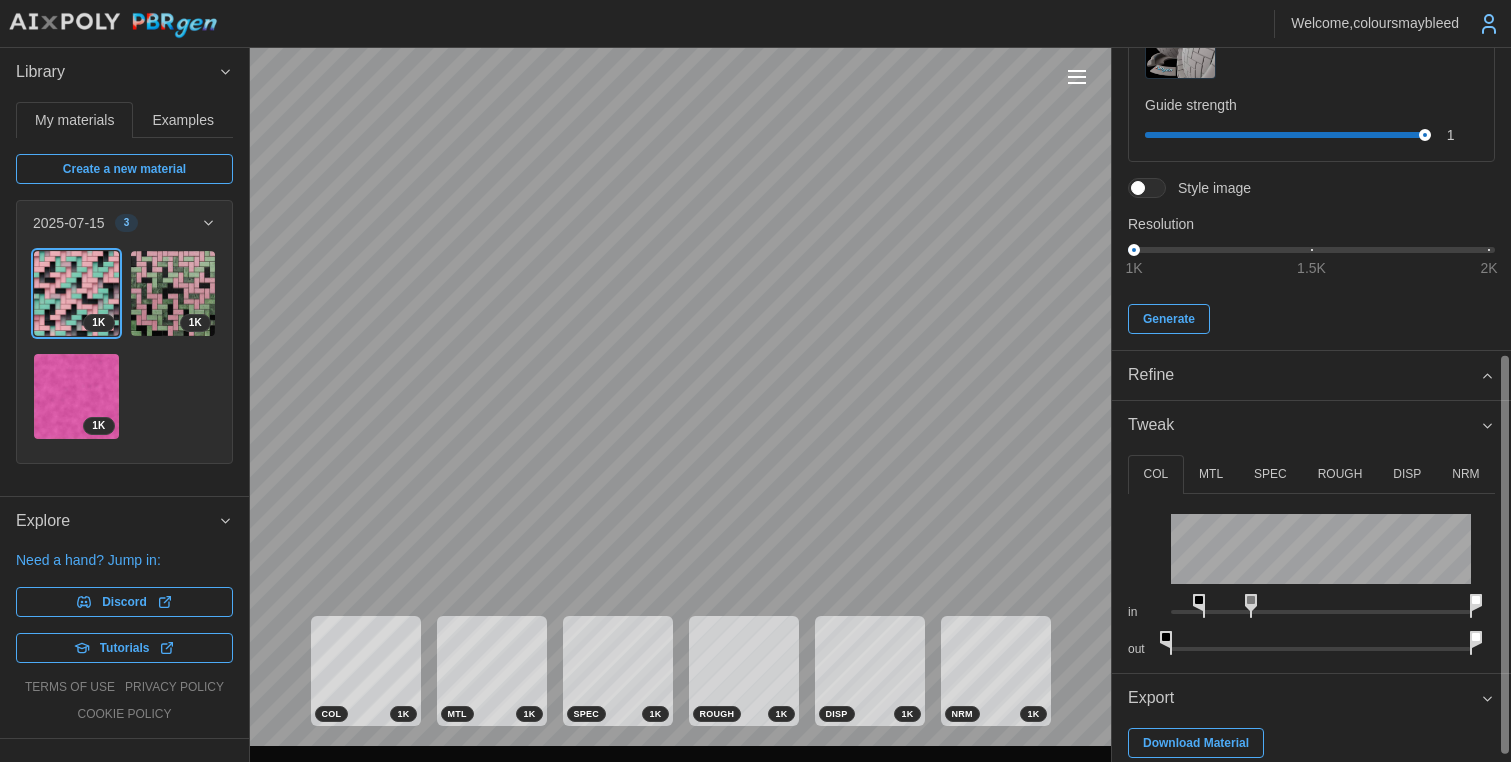 drag, startPoint x: 1339, startPoint y: 605, endPoint x: 1223, endPoint y: 599, distance: 116.15507 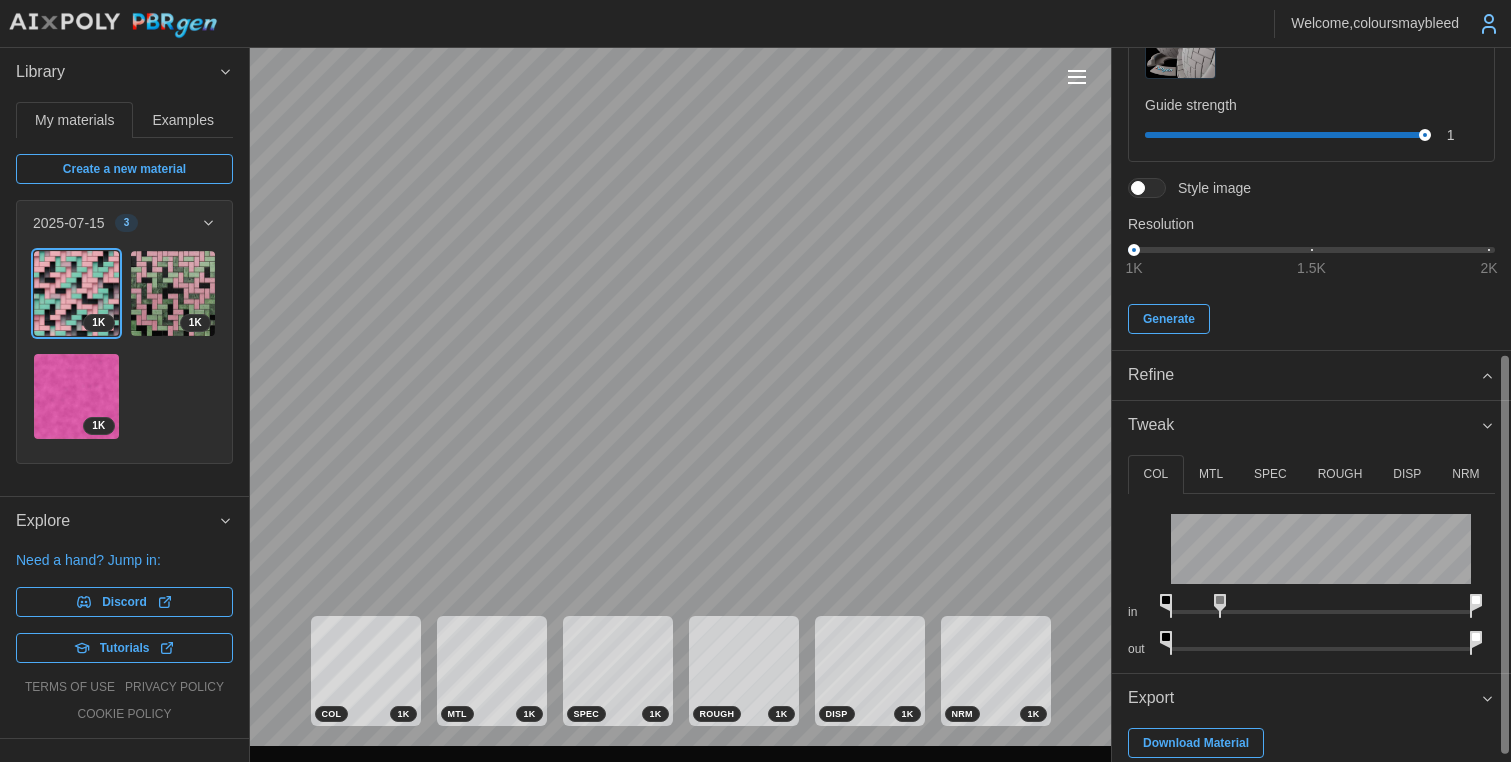 drag, startPoint x: 1203, startPoint y: 601, endPoint x: 1108, endPoint y: 601, distance: 95 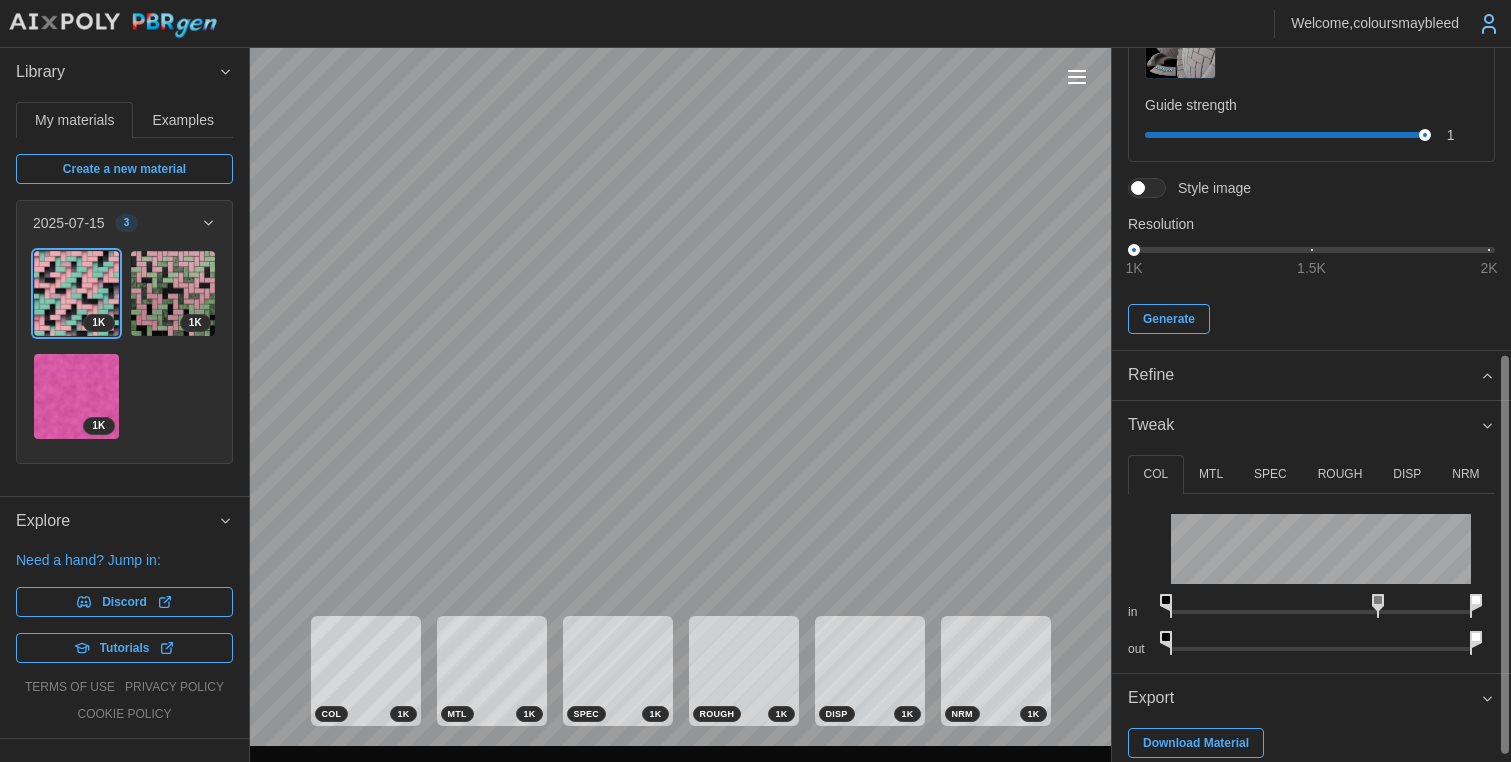 drag, startPoint x: 1227, startPoint y: 605, endPoint x: 1382, endPoint y: 609, distance: 155.0516 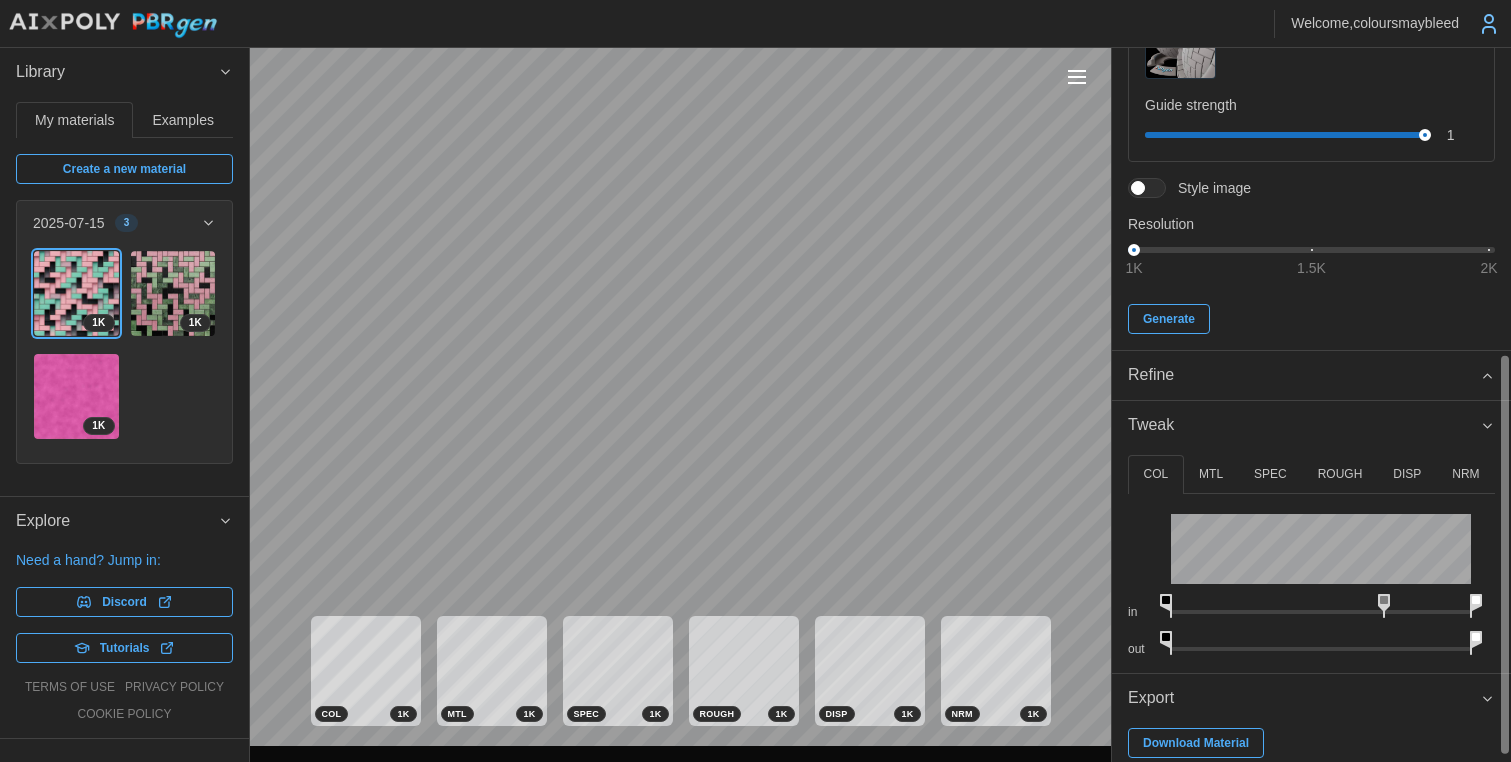 drag, startPoint x: 1377, startPoint y: 599, endPoint x: 1388, endPoint y: 602, distance: 11.401754 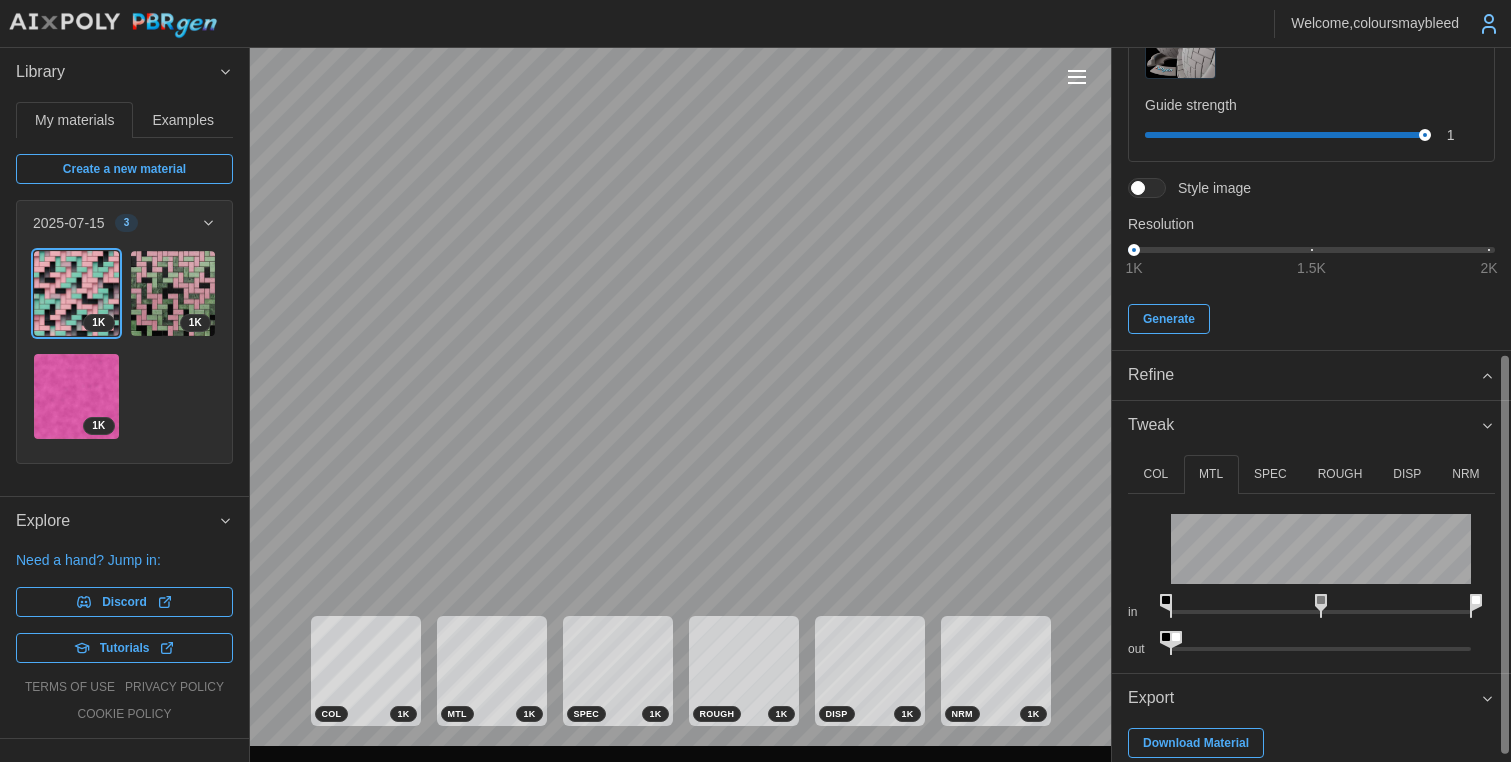 click on "SPEC" at bounding box center [1270, 474] 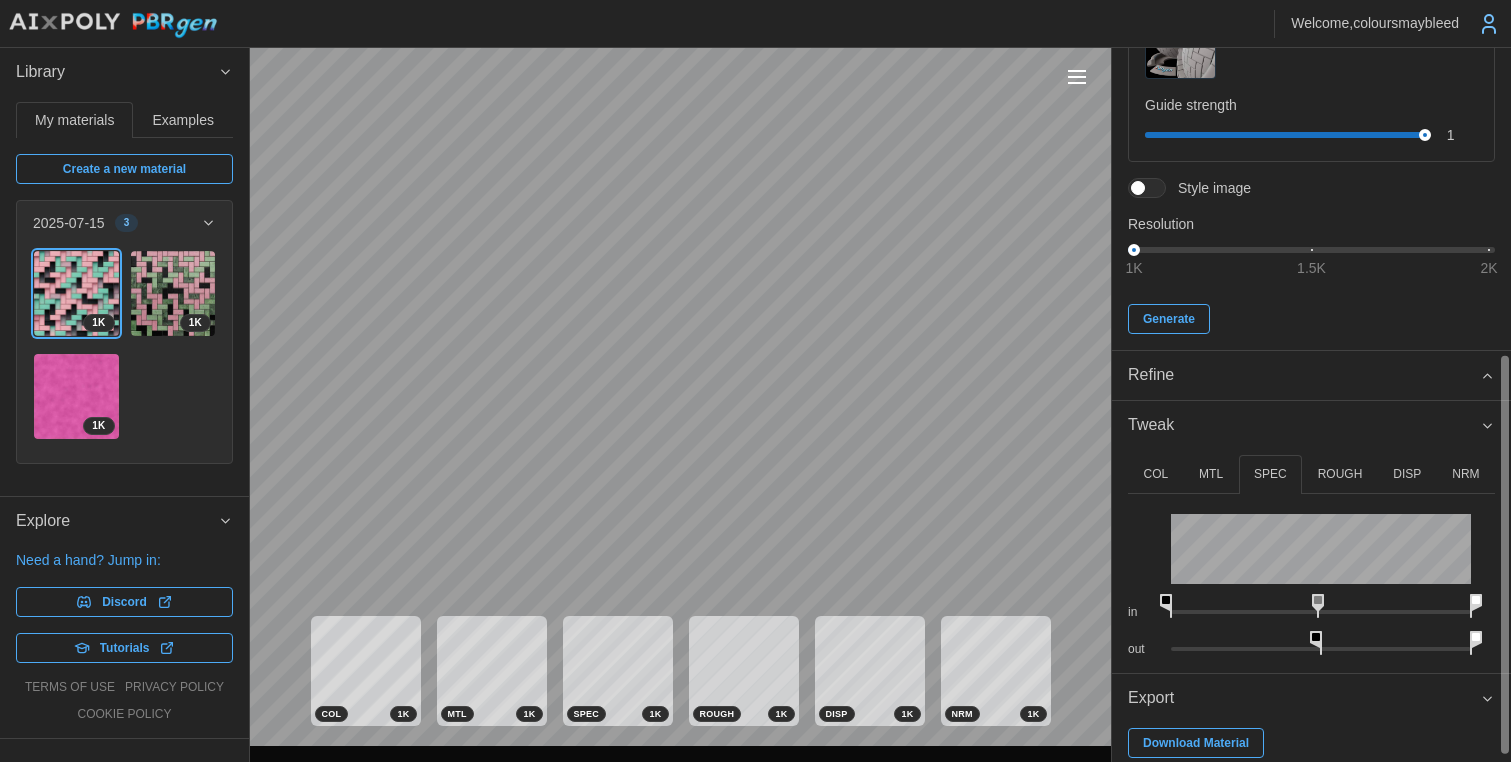 drag, startPoint x: 1324, startPoint y: 599, endPoint x: 1333, endPoint y: 504, distance: 95.42536 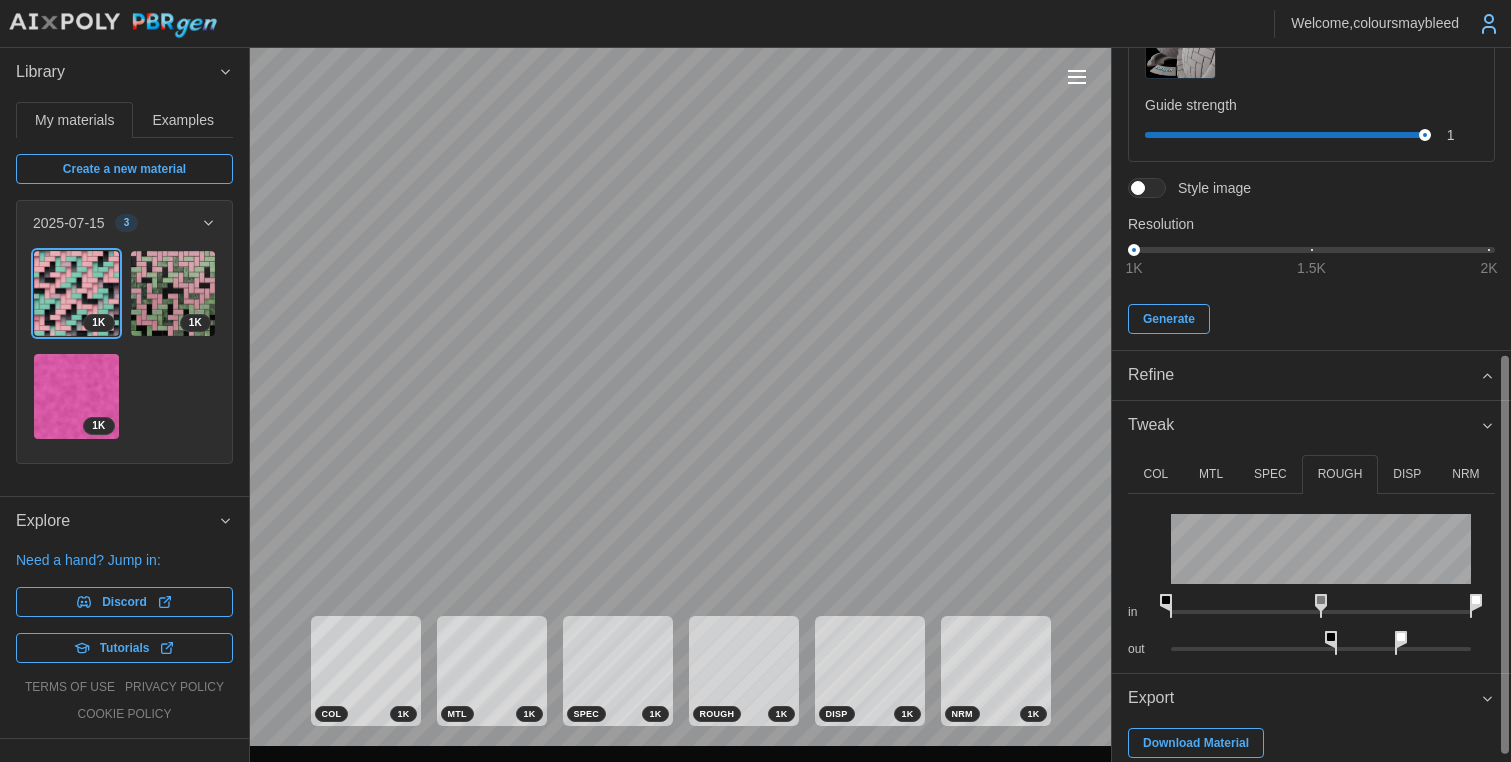 drag, startPoint x: 1167, startPoint y: 601, endPoint x: 1128, endPoint y: 599, distance: 39.051247 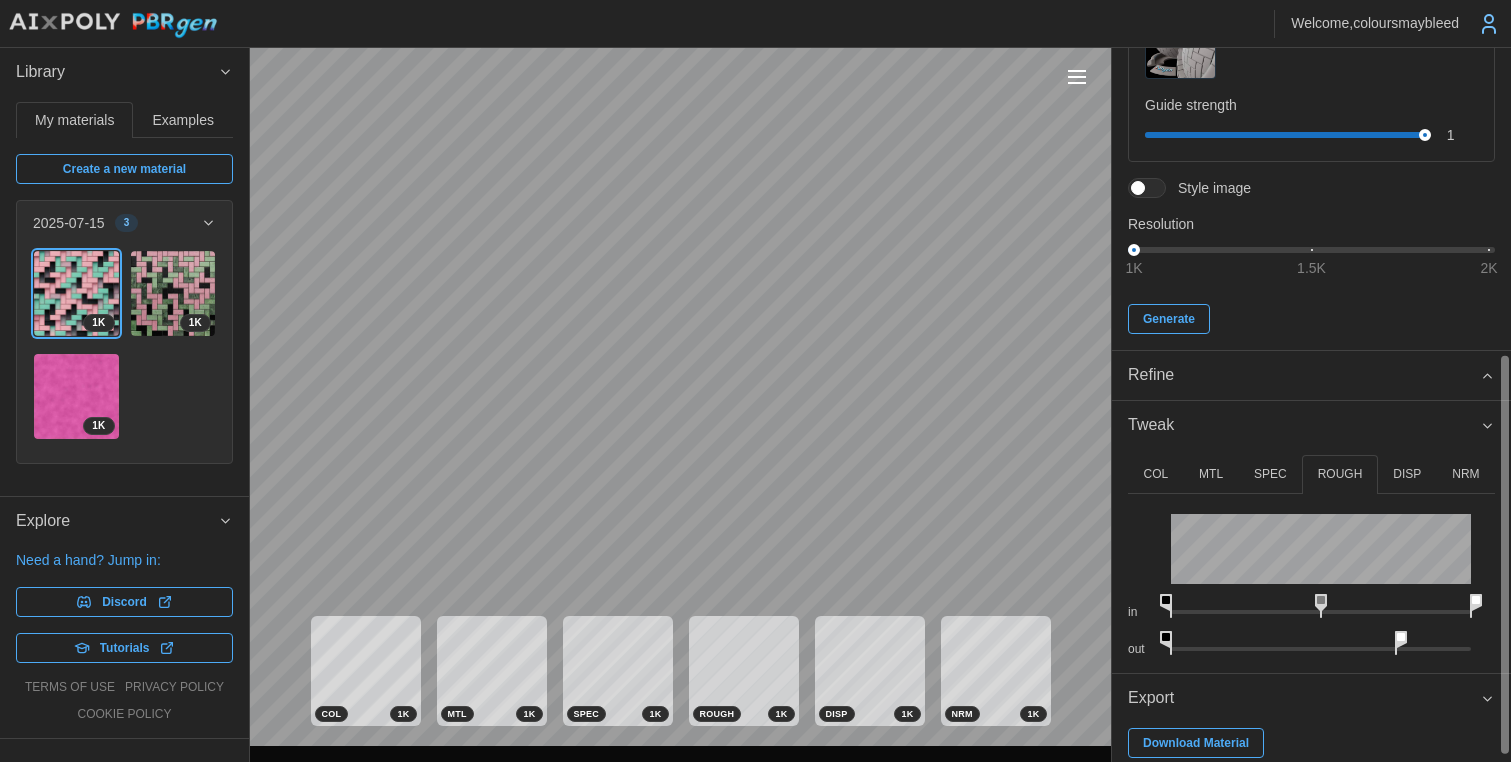 drag, startPoint x: 1334, startPoint y: 642, endPoint x: 1130, endPoint y: 635, distance: 204.12006 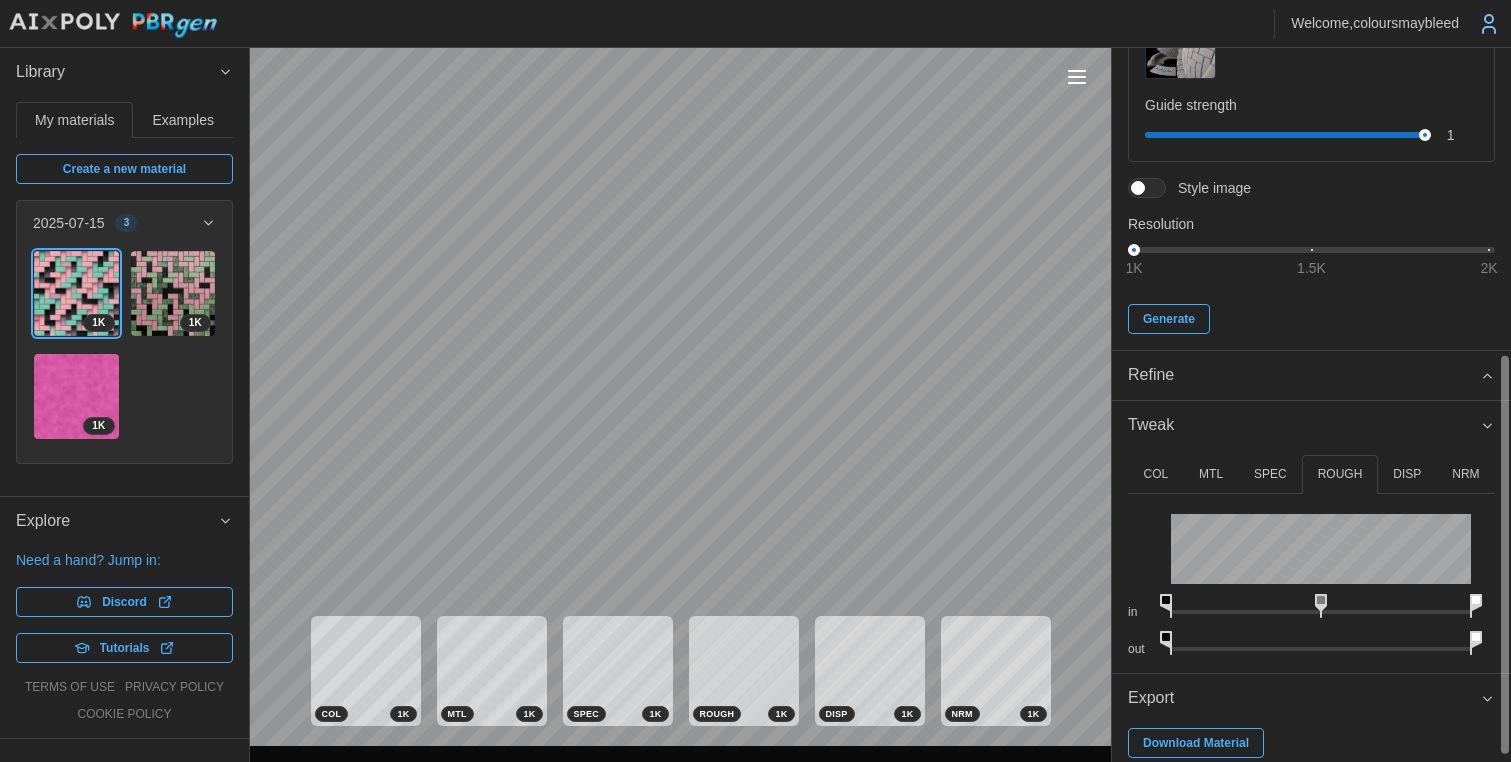 drag, startPoint x: 1400, startPoint y: 638, endPoint x: 1453, endPoint y: 632, distance: 53.338543 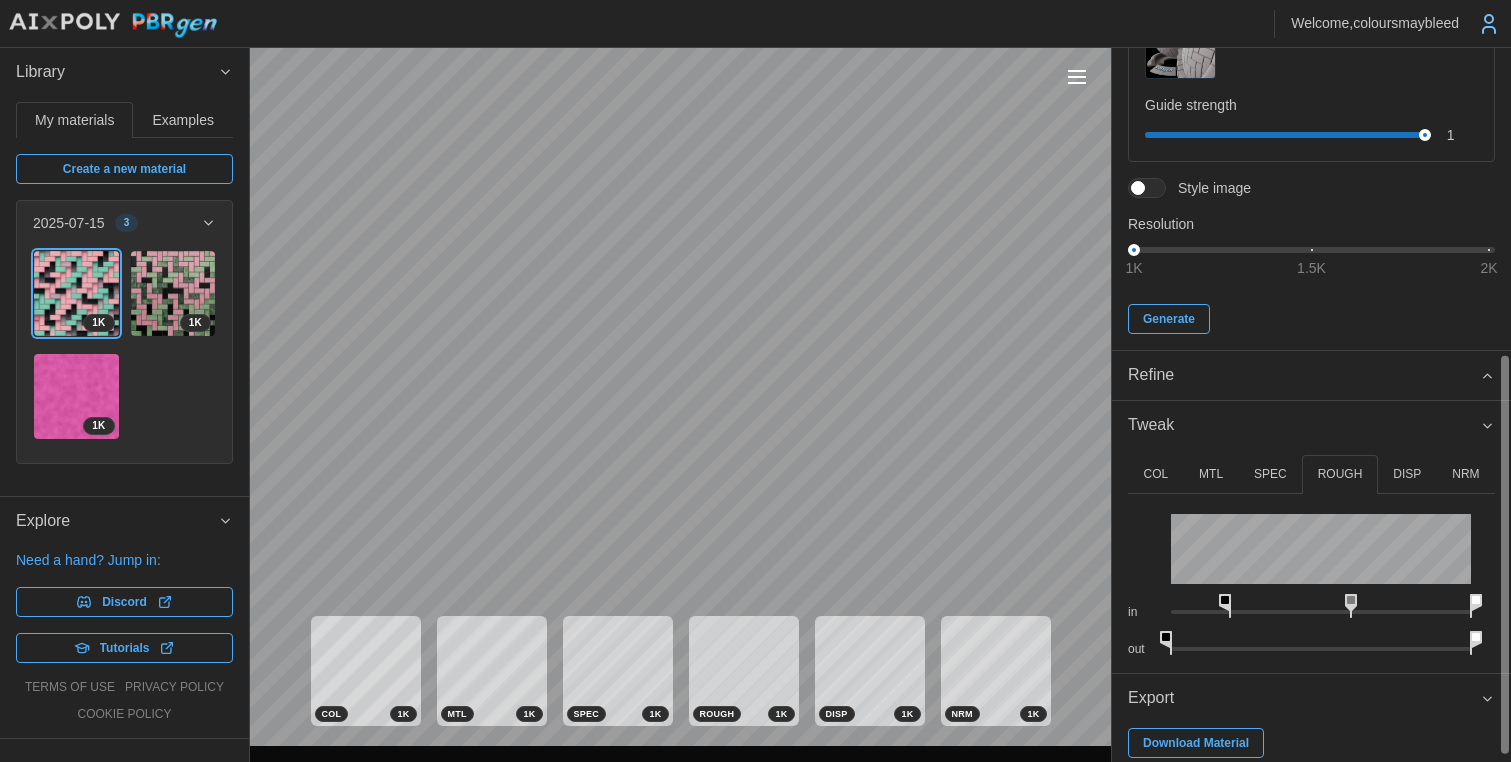 drag, startPoint x: 1185, startPoint y: 602, endPoint x: 1143, endPoint y: 583, distance: 46.09772 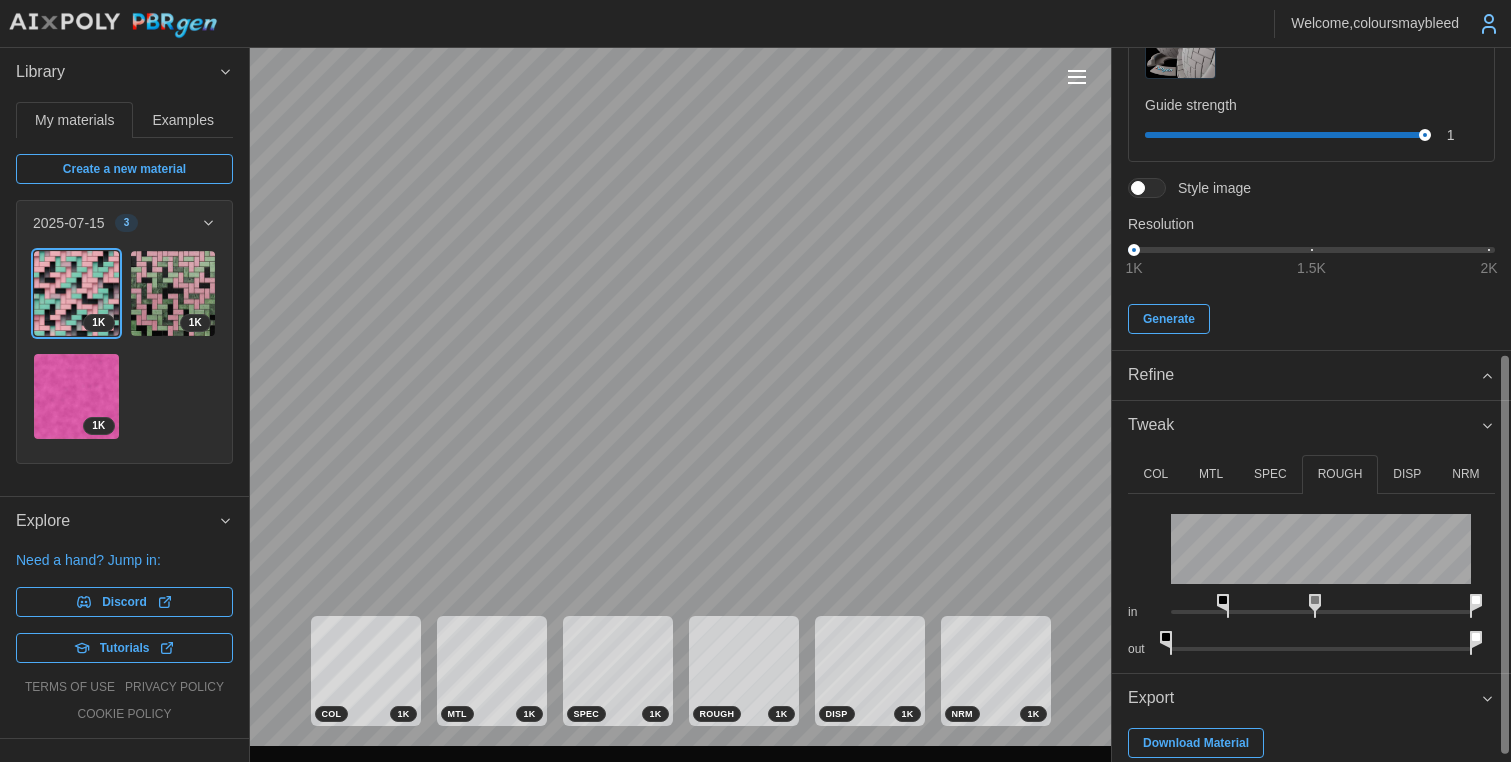 drag, startPoint x: 1355, startPoint y: 601, endPoint x: 1274, endPoint y: 608, distance: 81.3019 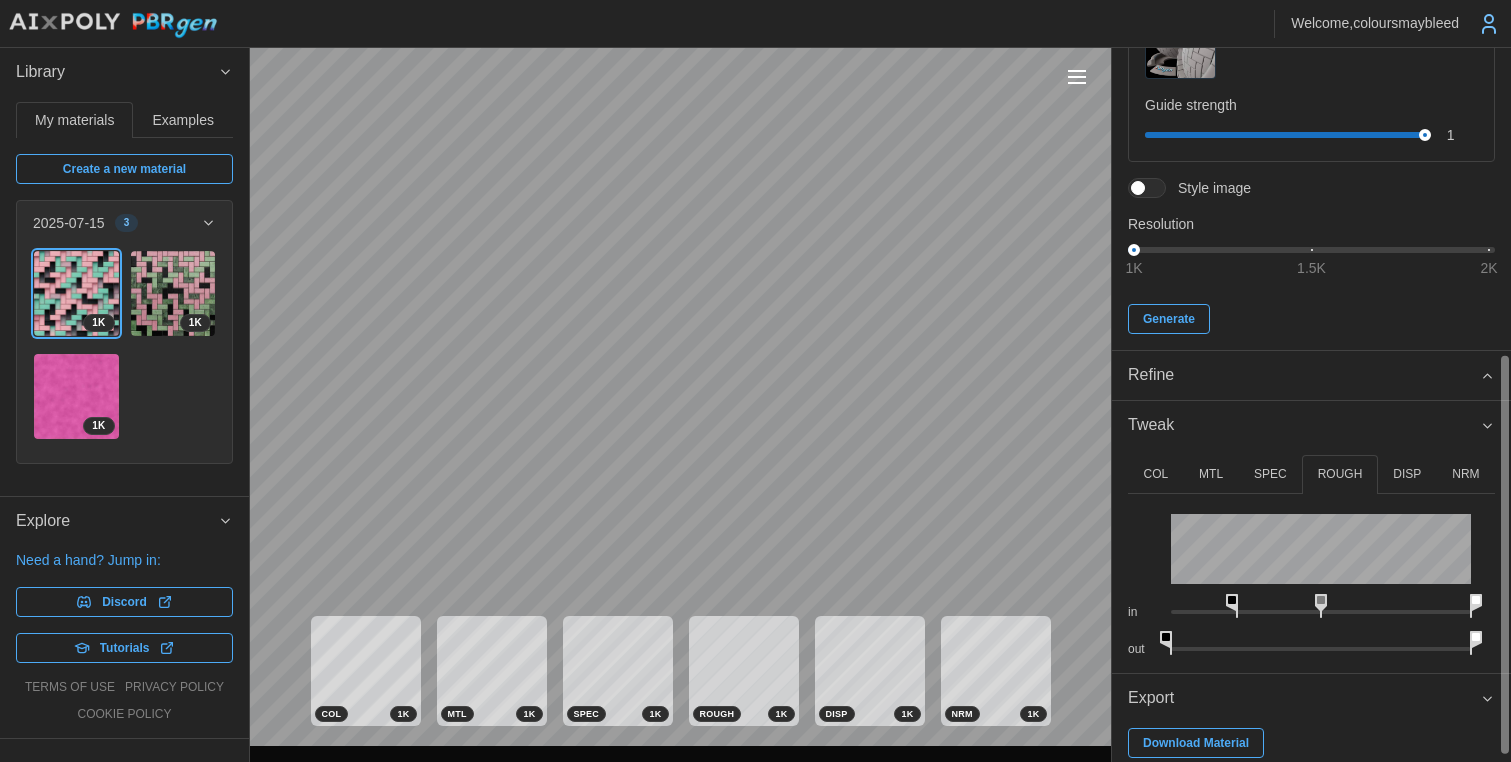 drag, startPoint x: 1225, startPoint y: 600, endPoint x: 1110, endPoint y: 599, distance: 115.00435 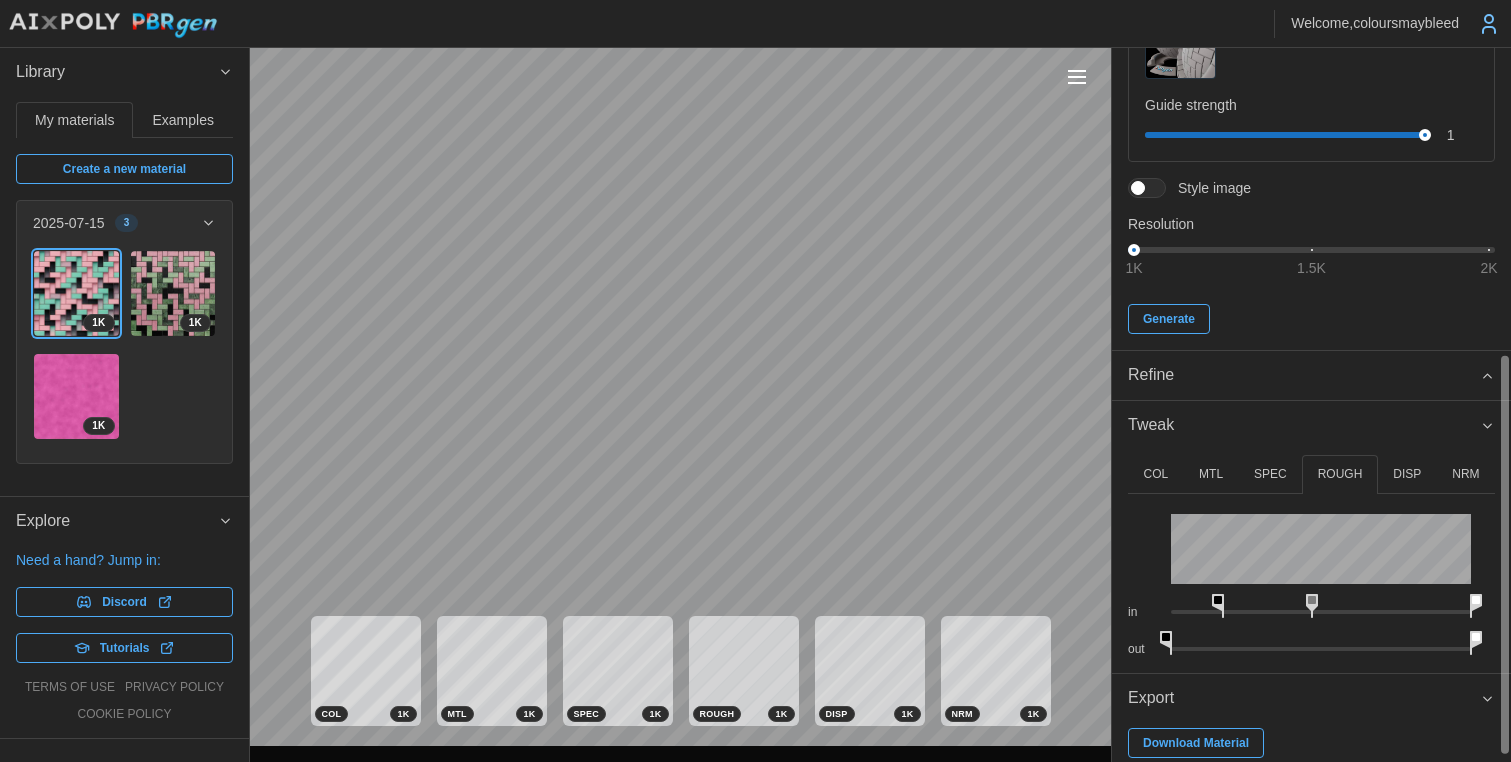drag, startPoint x: 1238, startPoint y: 601, endPoint x: 1227, endPoint y: 601, distance: 11 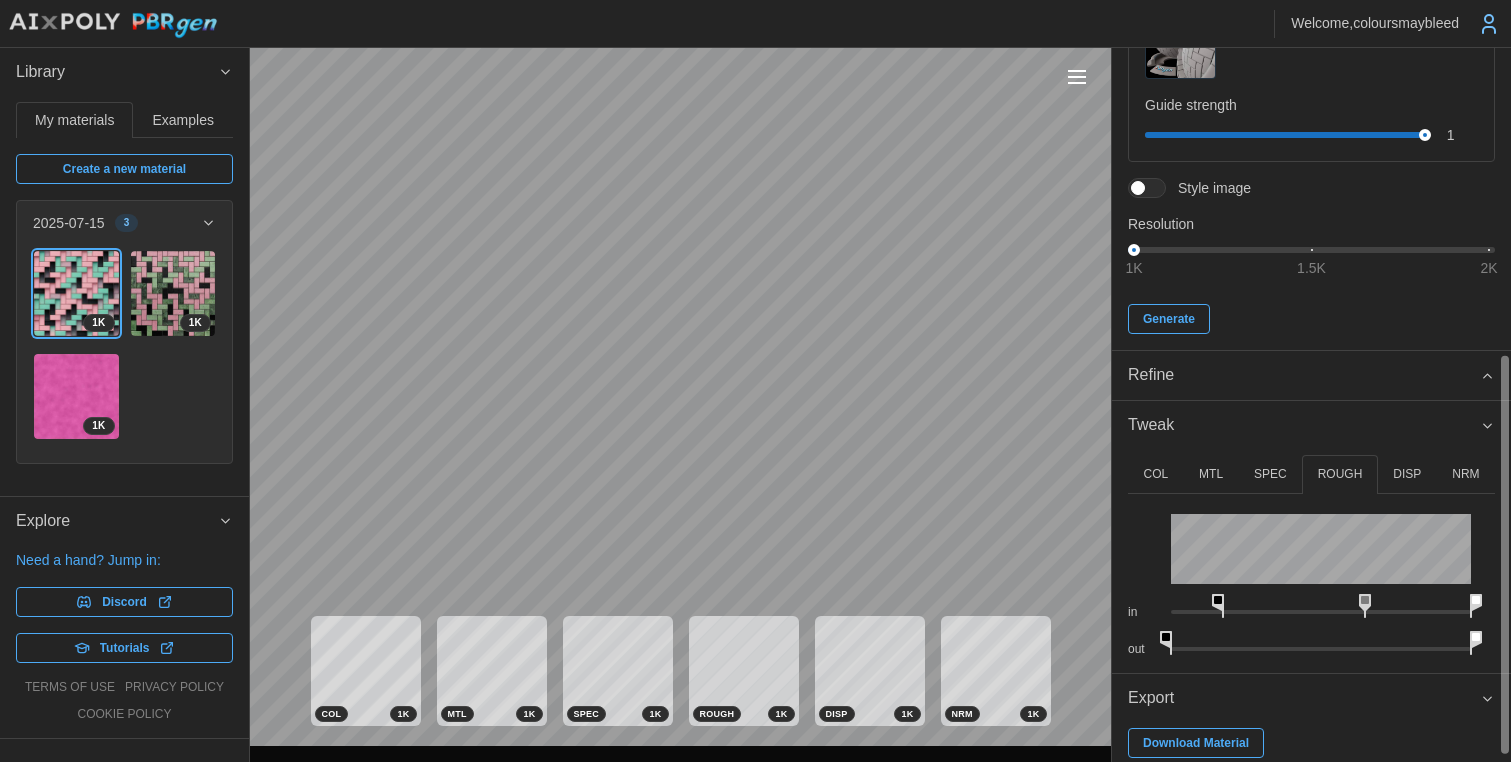 drag, startPoint x: 1315, startPoint y: 600, endPoint x: 1332, endPoint y: 602, distance: 17.117243 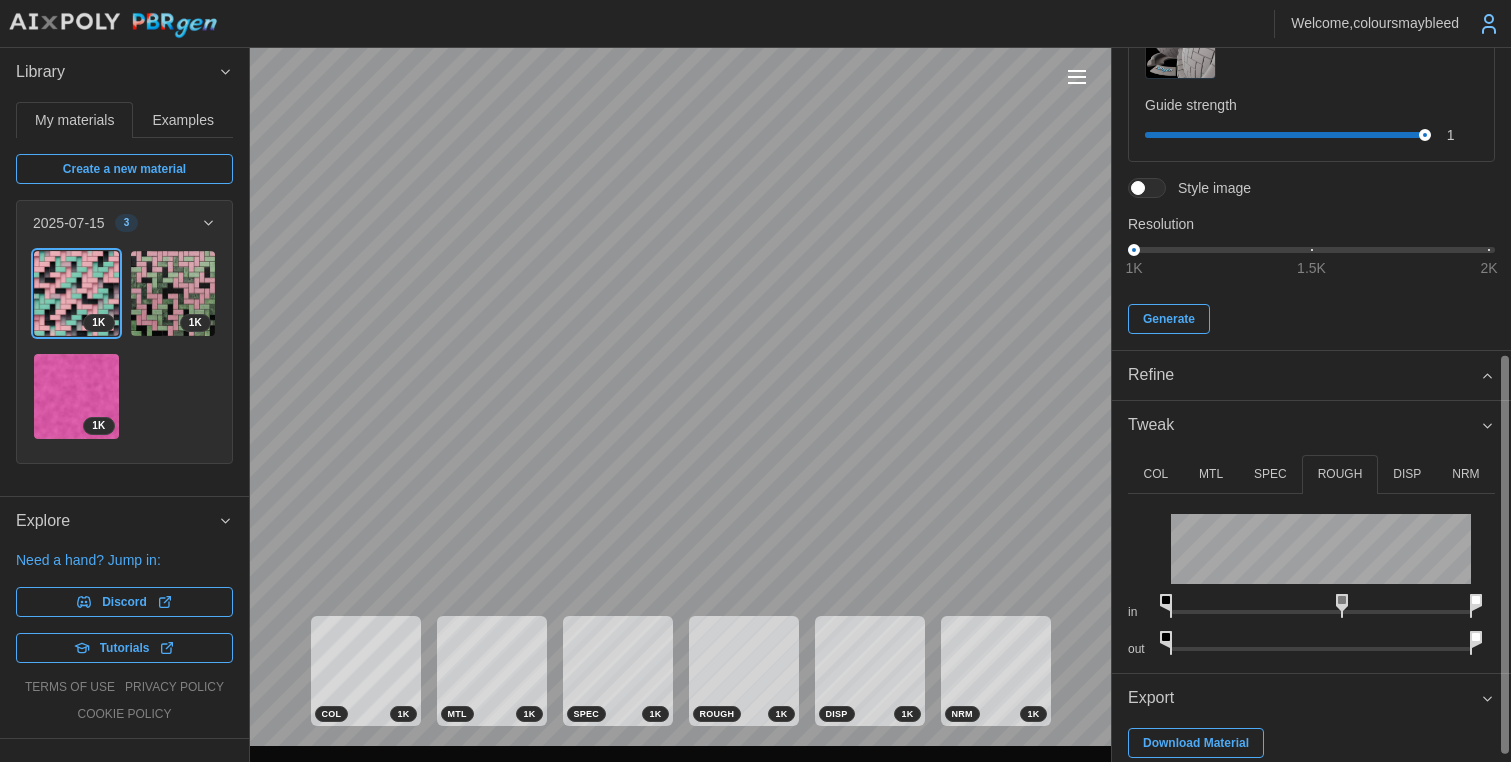 drag, startPoint x: 1223, startPoint y: 602, endPoint x: 1072, endPoint y: 604, distance: 151.01324 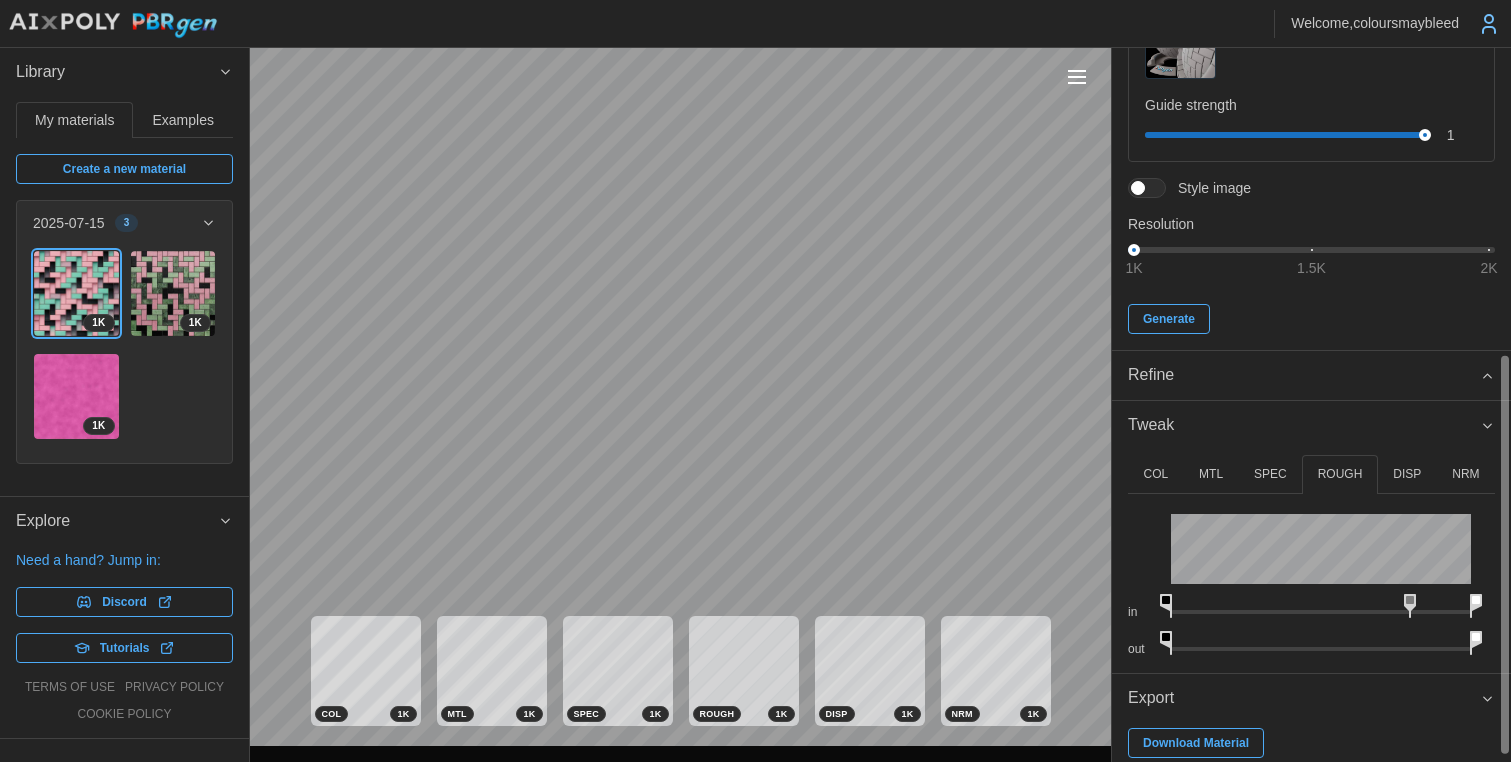 drag, startPoint x: 1346, startPoint y: 600, endPoint x: 1195, endPoint y: 584, distance: 151.84532 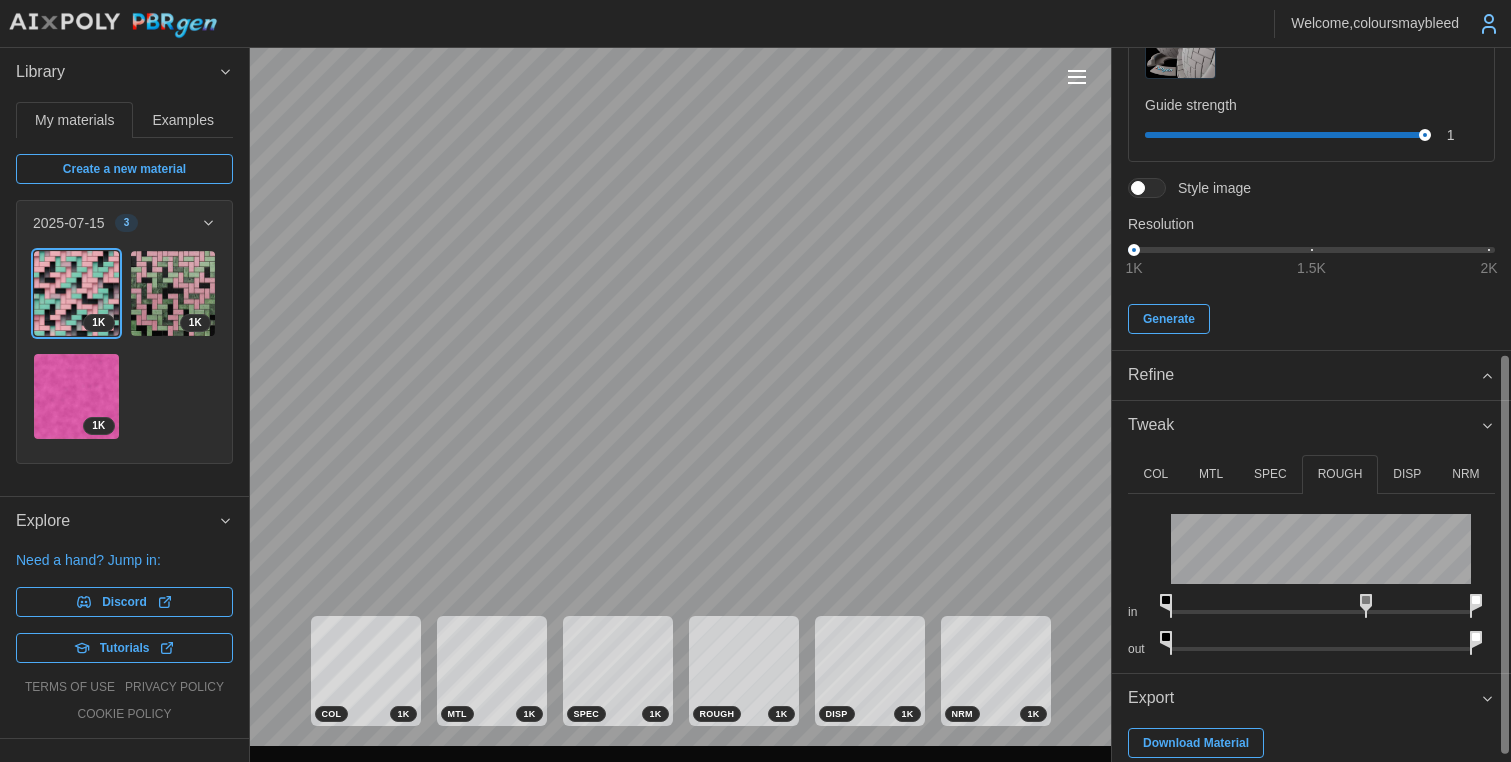 drag, startPoint x: 1414, startPoint y: 600, endPoint x: 1370, endPoint y: 603, distance: 44.102154 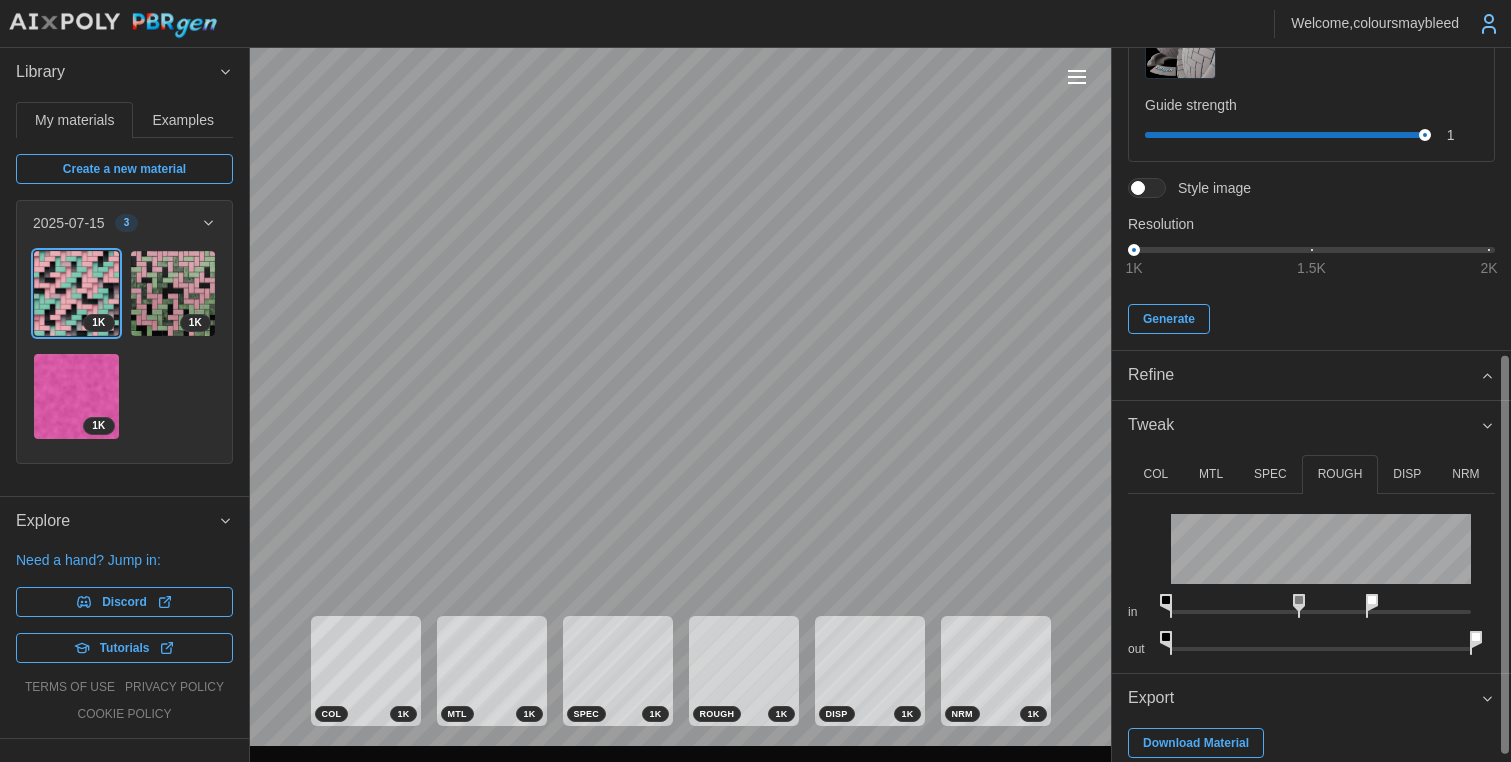 drag, startPoint x: 1476, startPoint y: 602, endPoint x: 1371, endPoint y: 612, distance: 105.47511 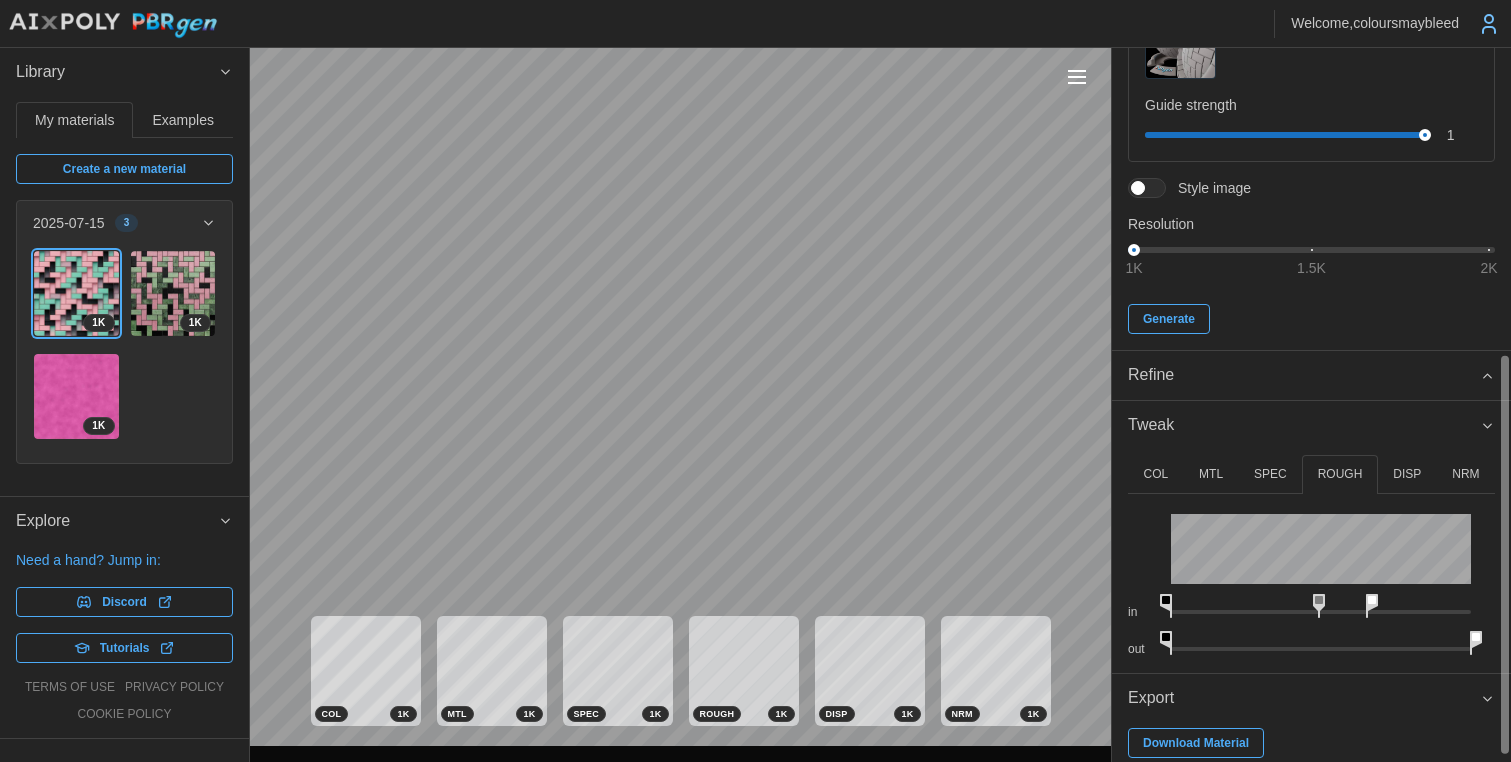 drag, startPoint x: 1304, startPoint y: 601, endPoint x: 1122, endPoint y: 513, distance: 202.15836 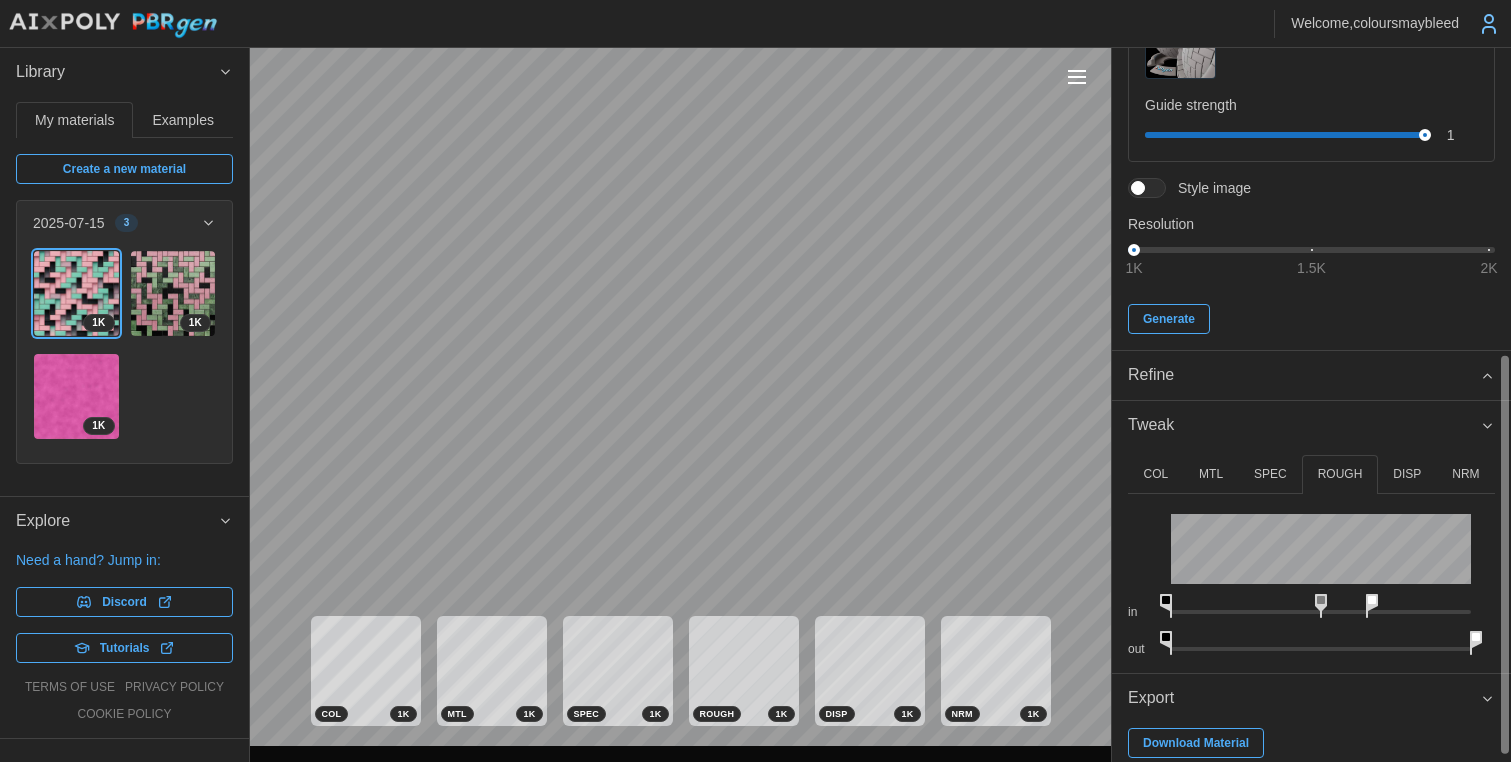 click 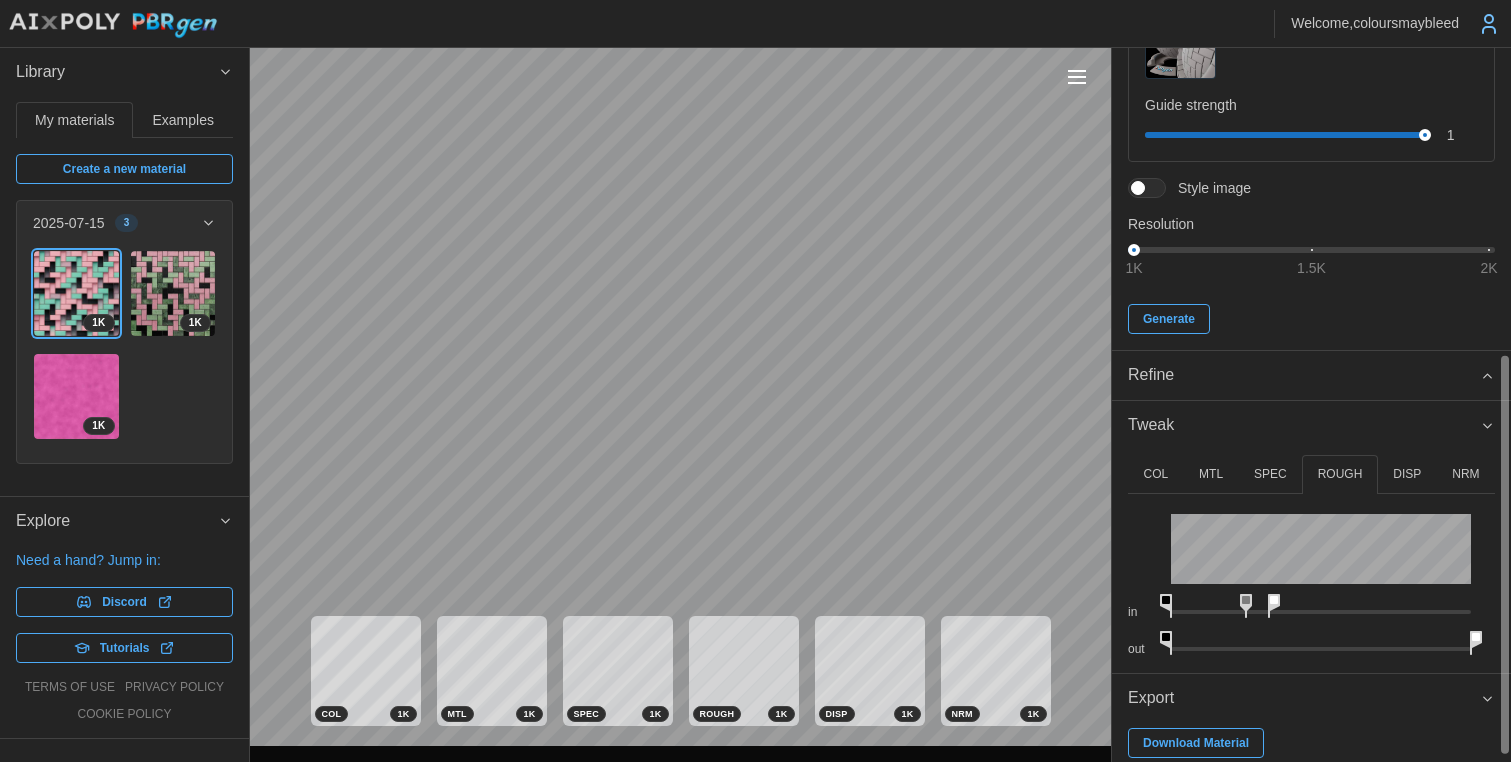 drag, startPoint x: 1375, startPoint y: 603, endPoint x: 1272, endPoint y: 607, distance: 103.077644 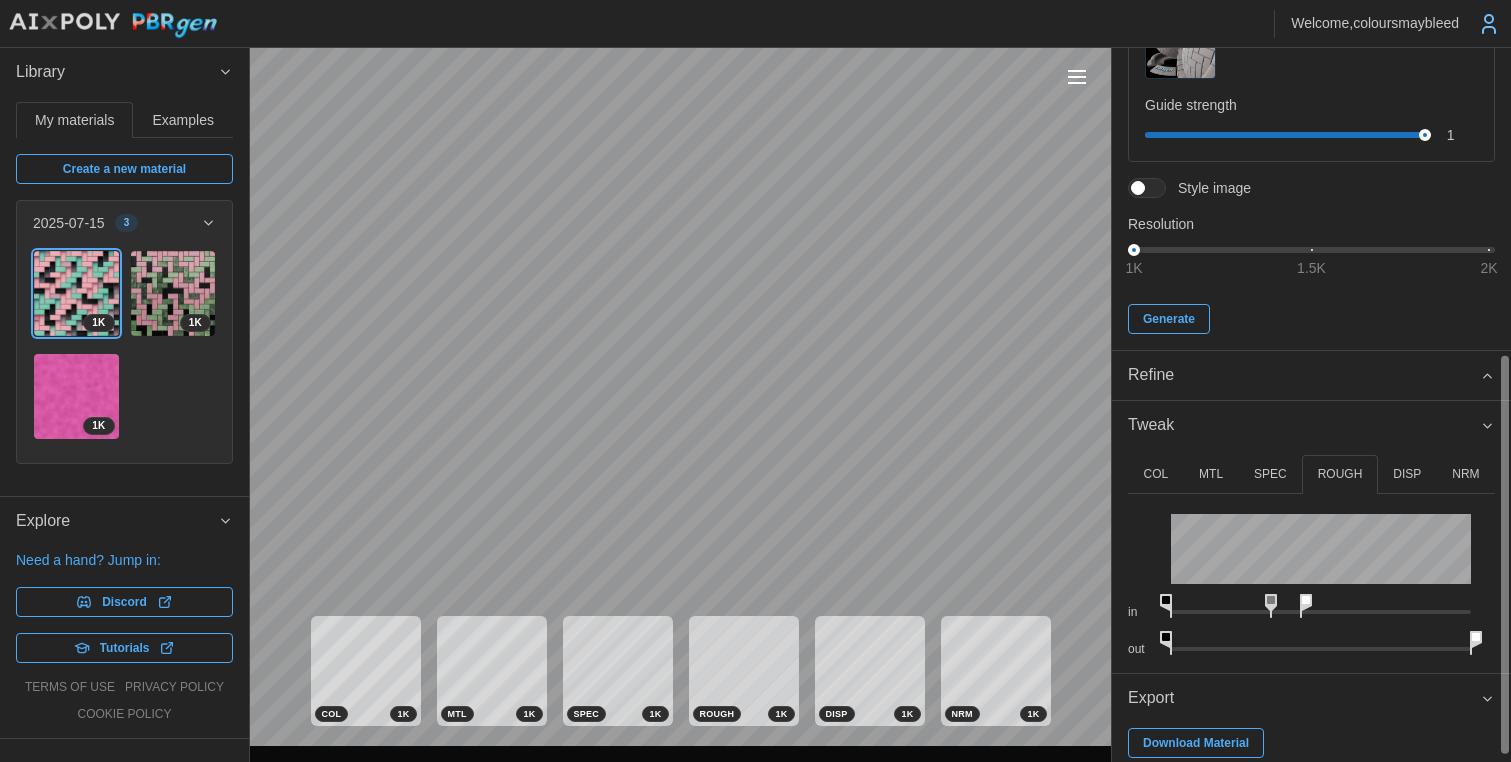 drag, startPoint x: 1279, startPoint y: 602, endPoint x: 1305, endPoint y: 607, distance: 26.476404 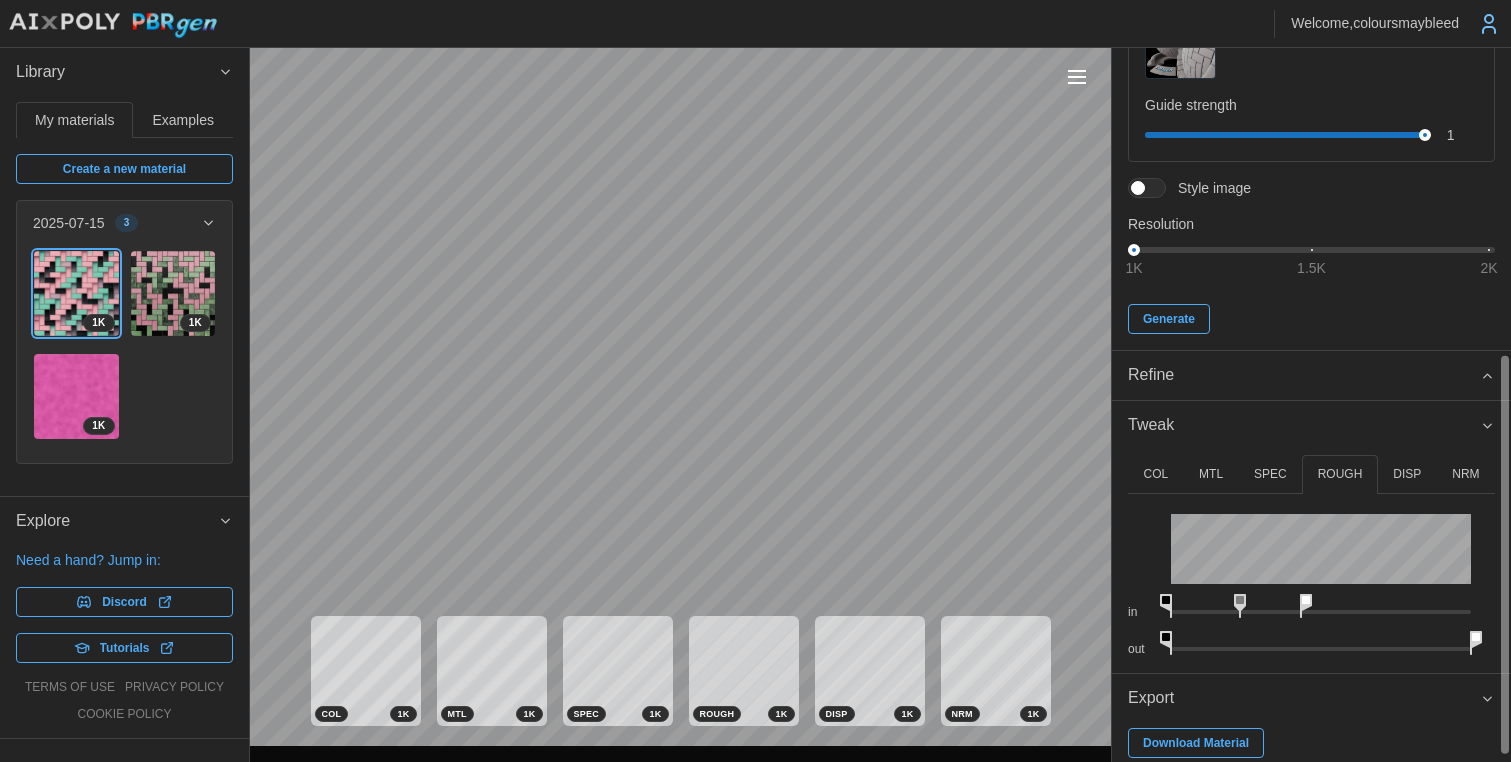drag, startPoint x: 1273, startPoint y: 600, endPoint x: 1145, endPoint y: 566, distance: 132.43866 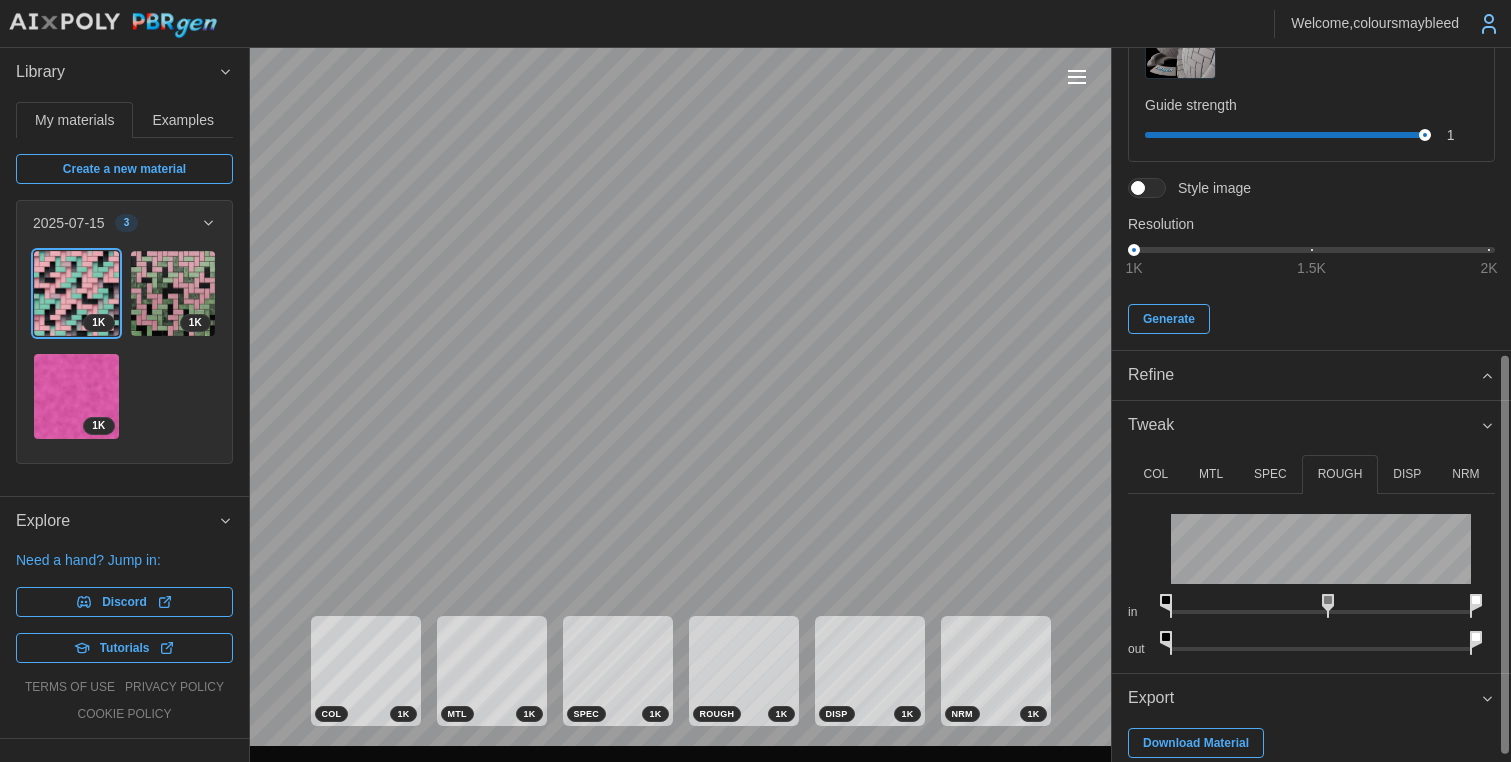 drag, startPoint x: 1312, startPoint y: 603, endPoint x: 1440, endPoint y: 592, distance: 128.47179 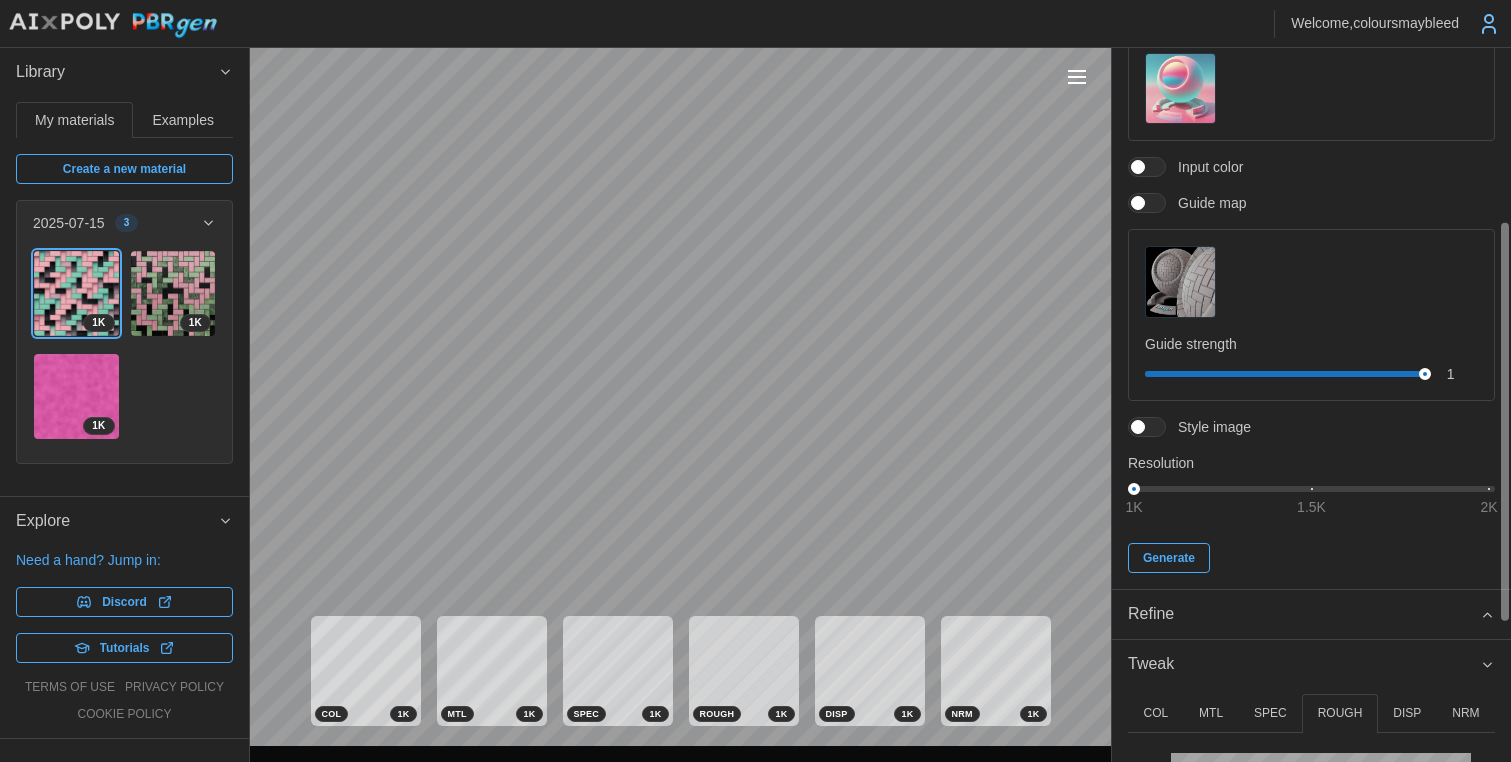 scroll, scrollTop: 236, scrollLeft: 0, axis: vertical 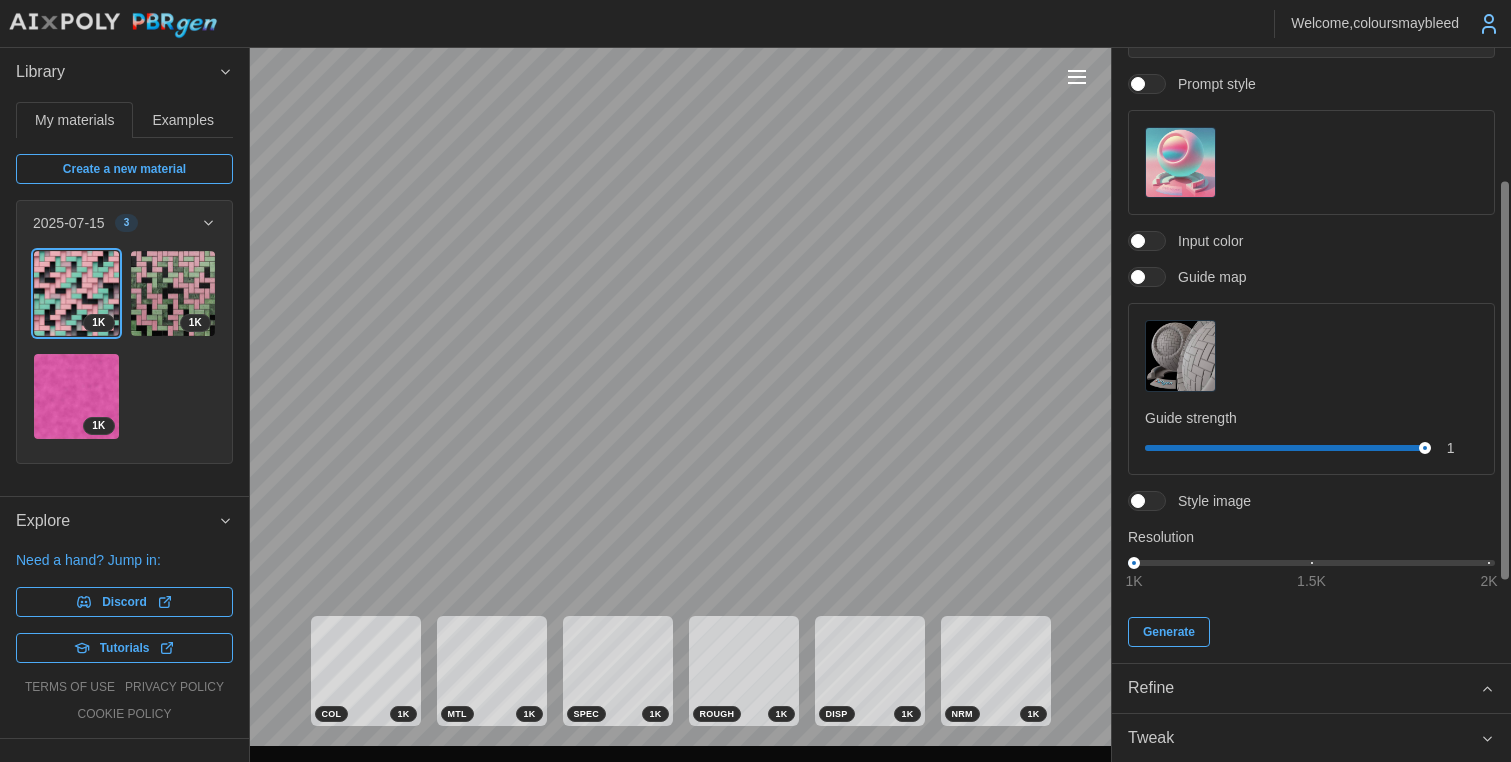 click at bounding box center (1180, 355) 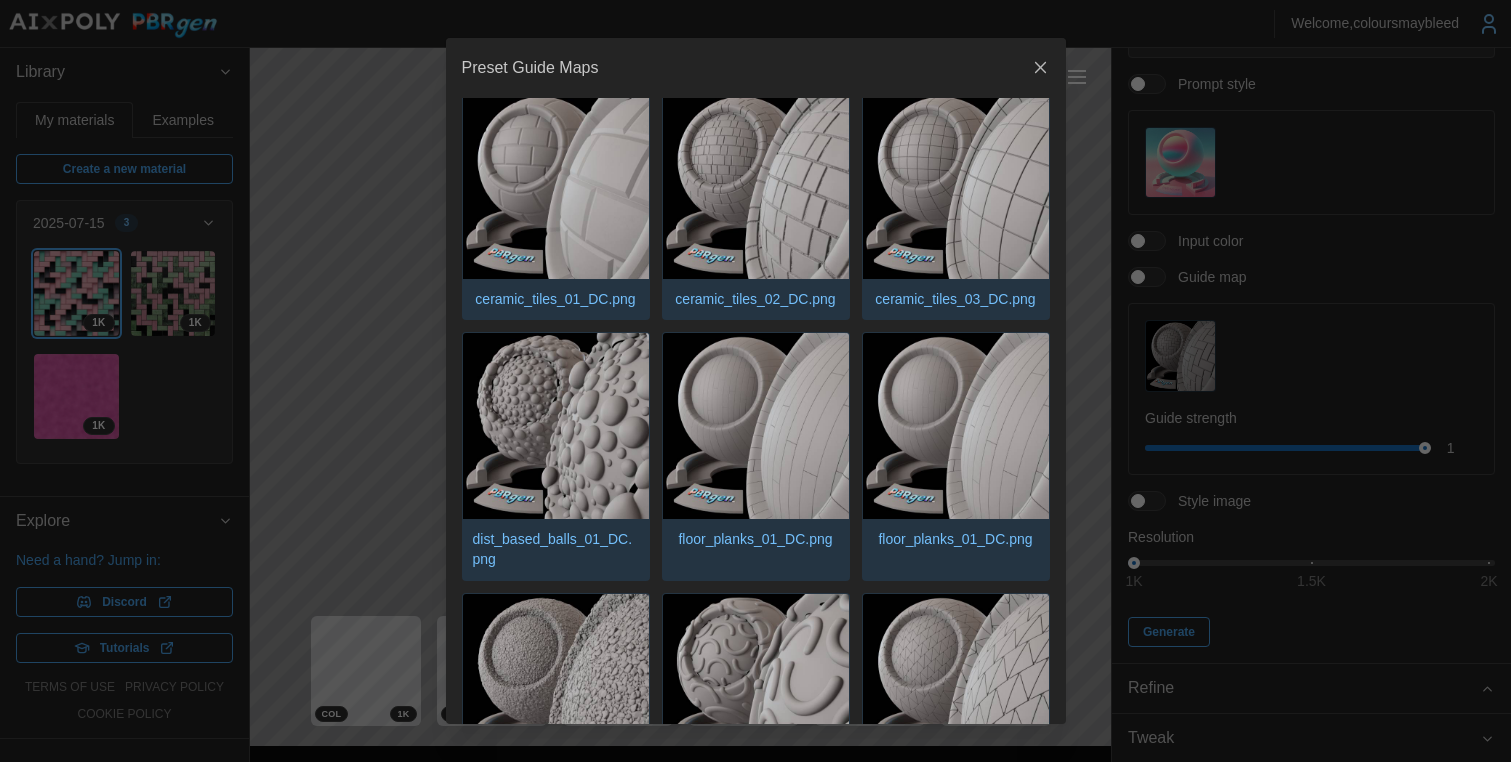 scroll, scrollTop: 487, scrollLeft: 0, axis: vertical 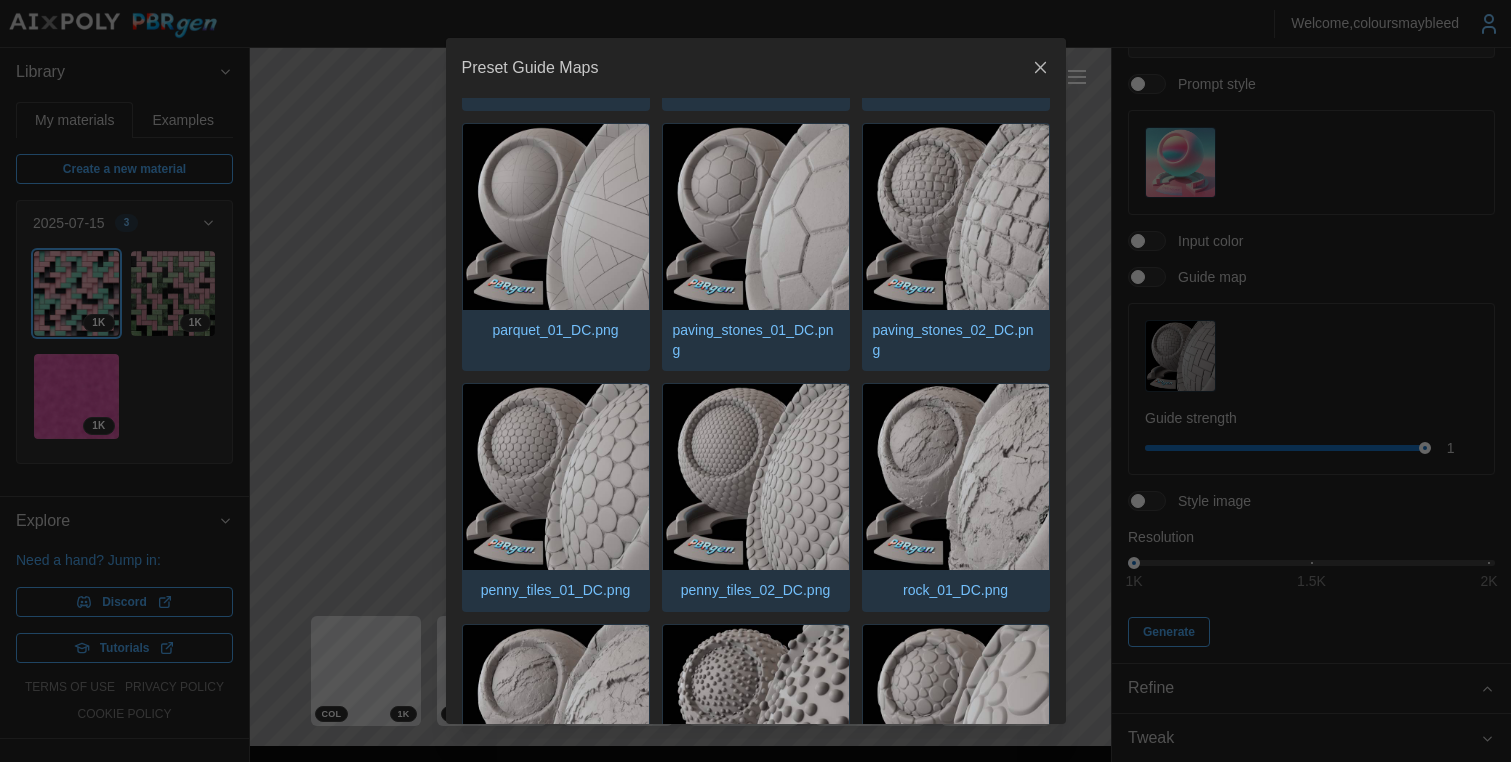 click at bounding box center (756, 477) 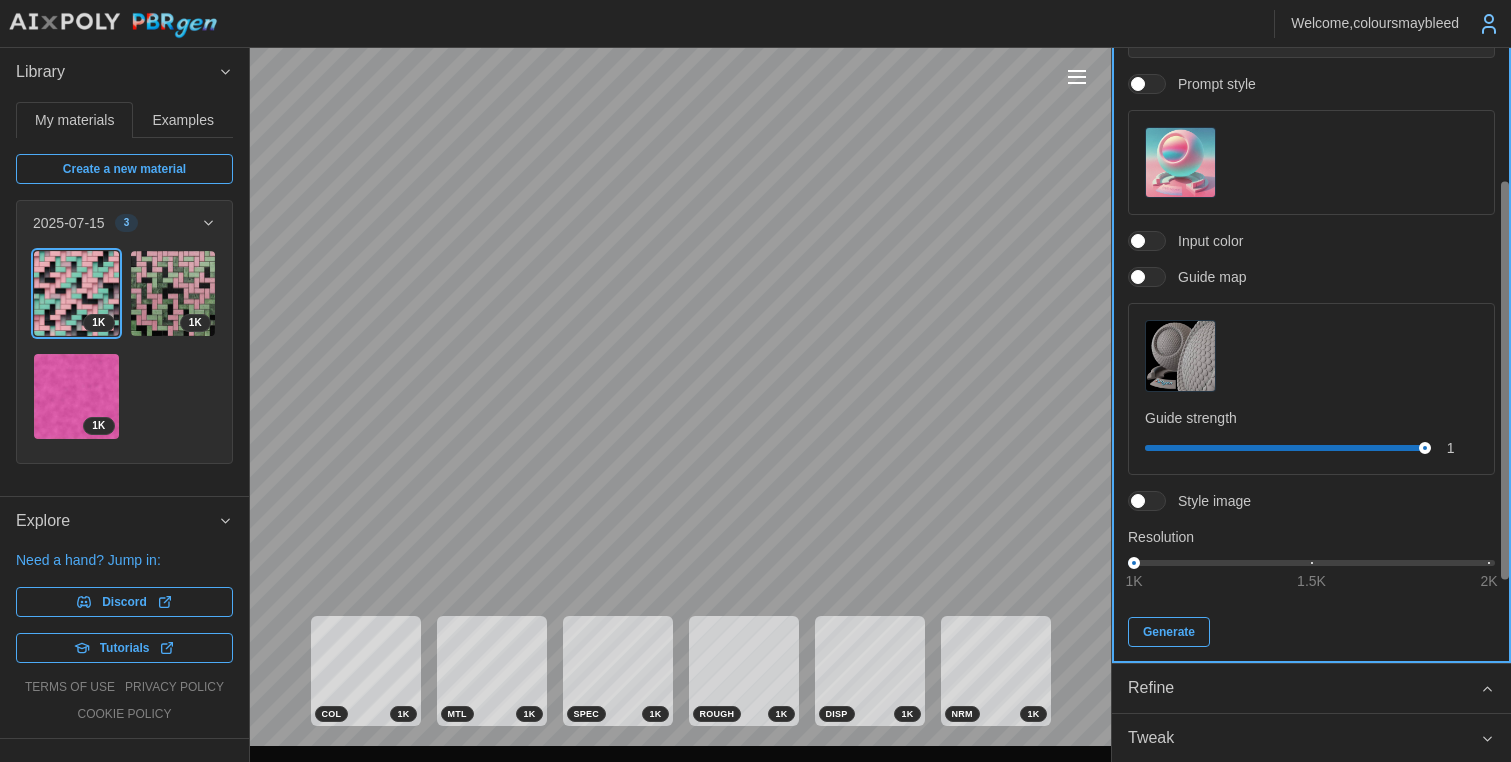 click on "Generate" at bounding box center (1169, 632) 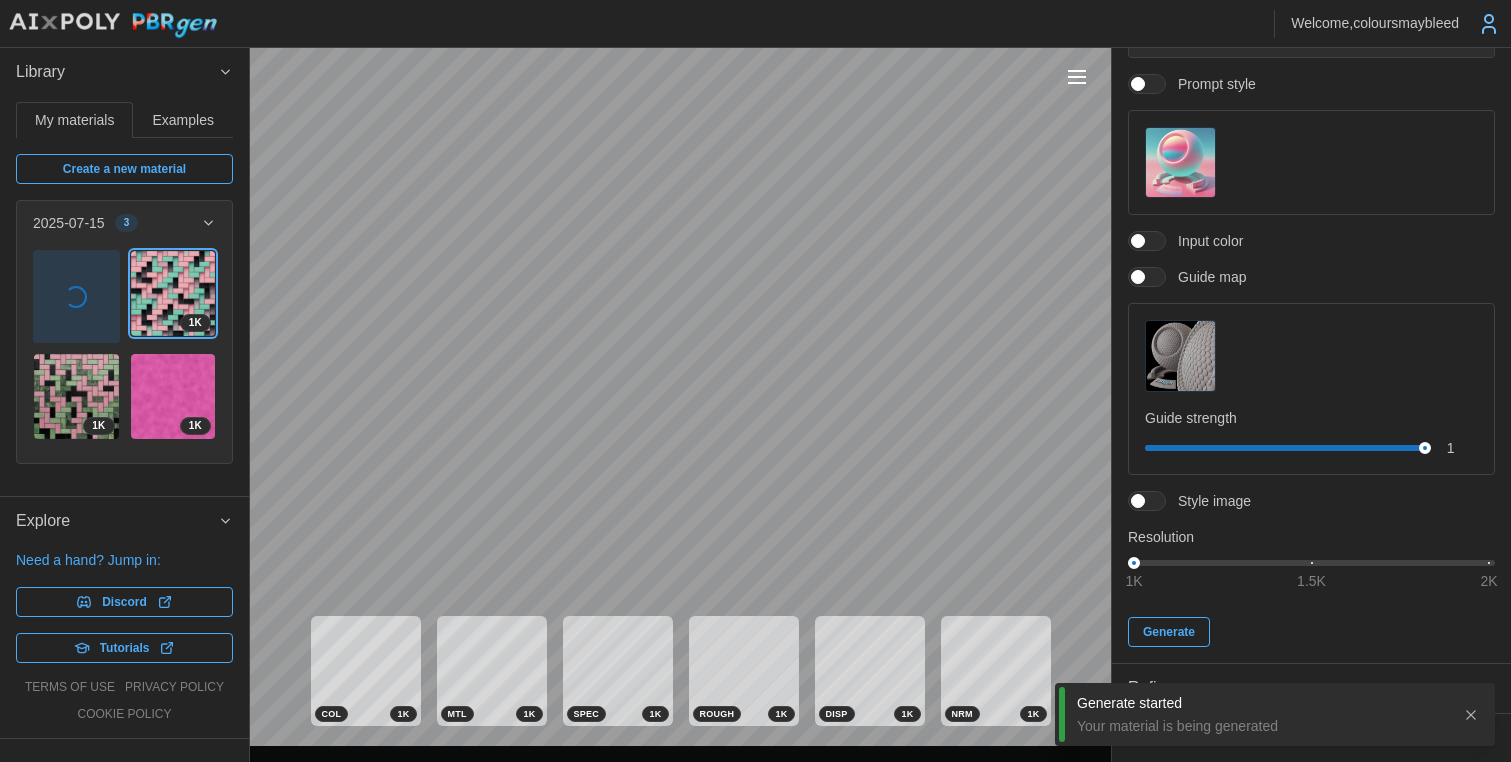 type on "*" 